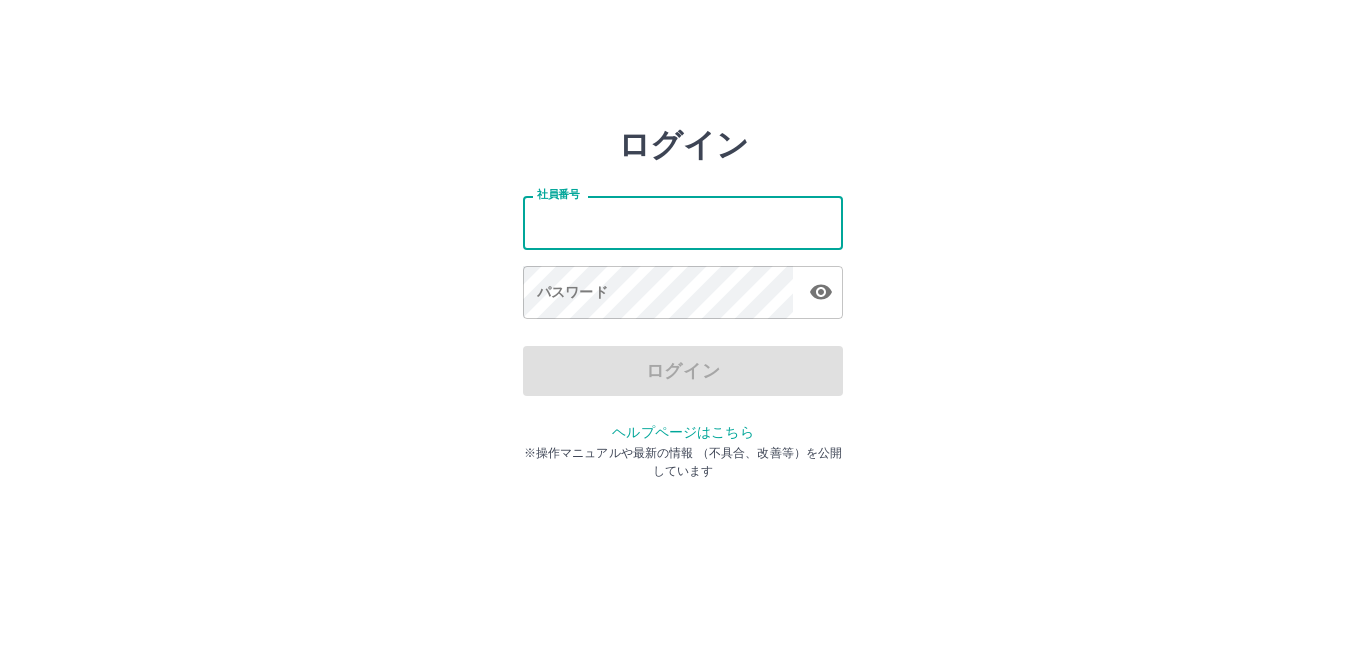 scroll, scrollTop: 0, scrollLeft: 0, axis: both 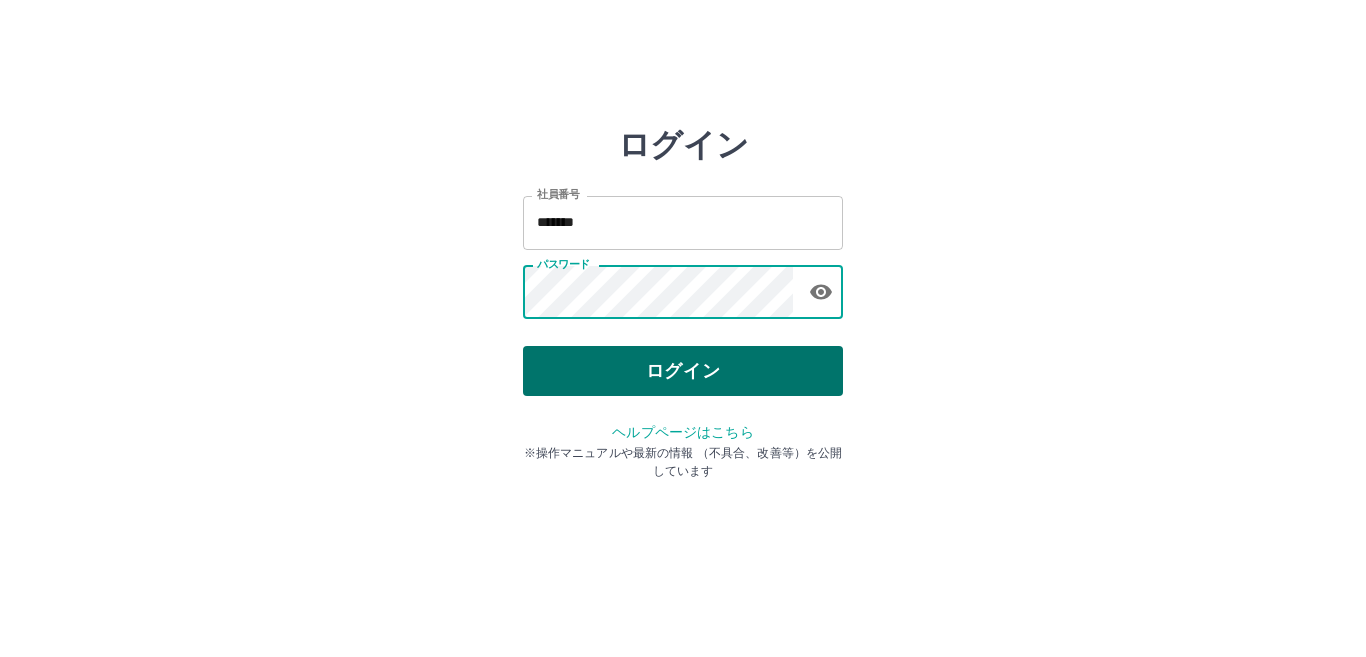 click on "ログイン" at bounding box center (683, 371) 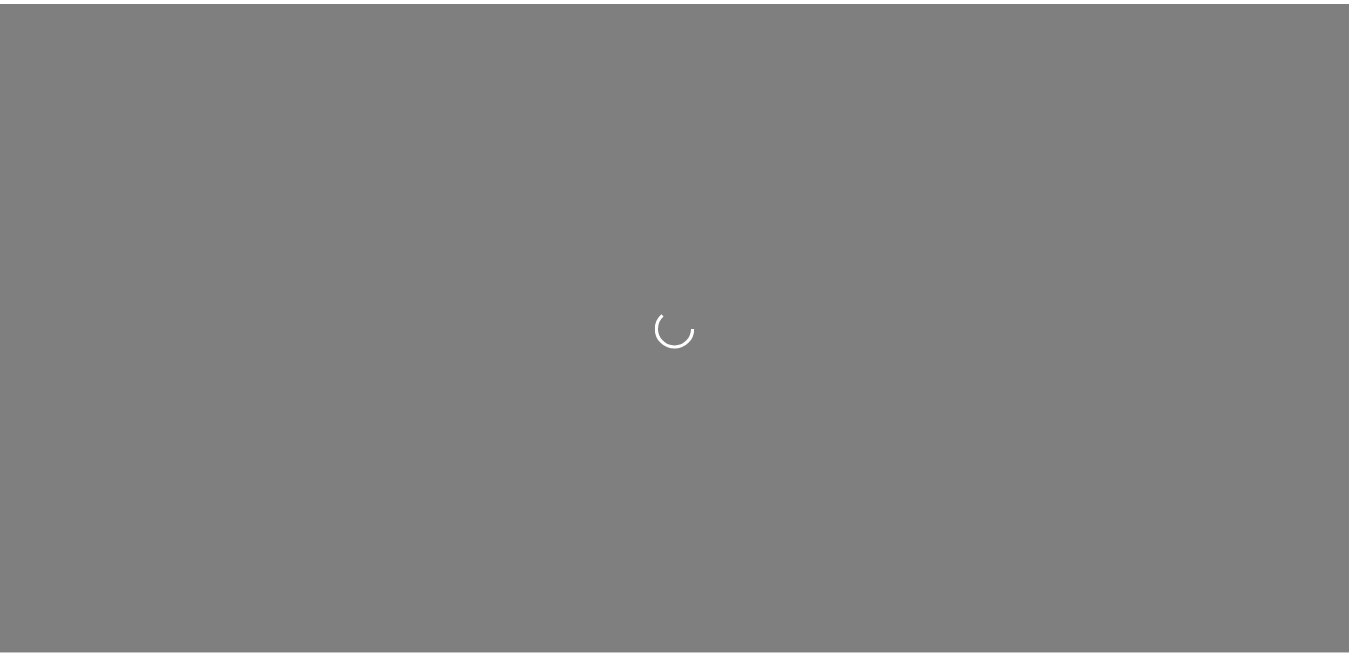 scroll, scrollTop: 0, scrollLeft: 0, axis: both 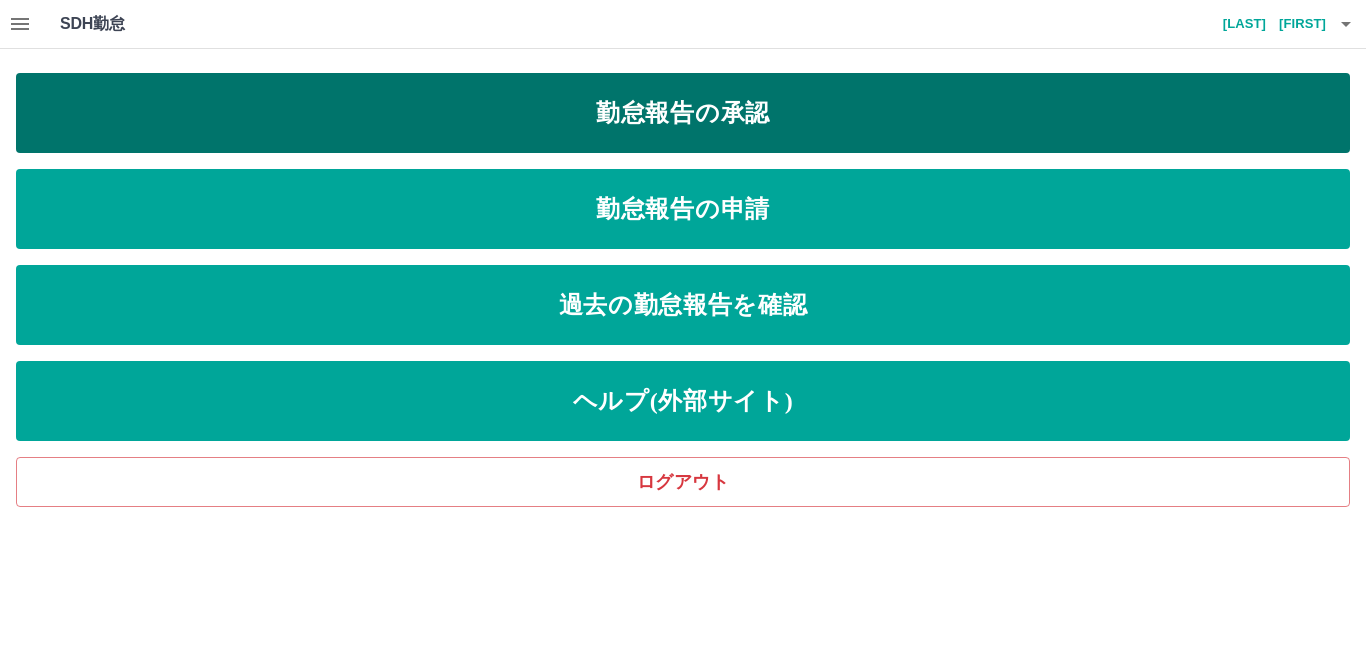 click on "勤怠報告の承認" at bounding box center [683, 113] 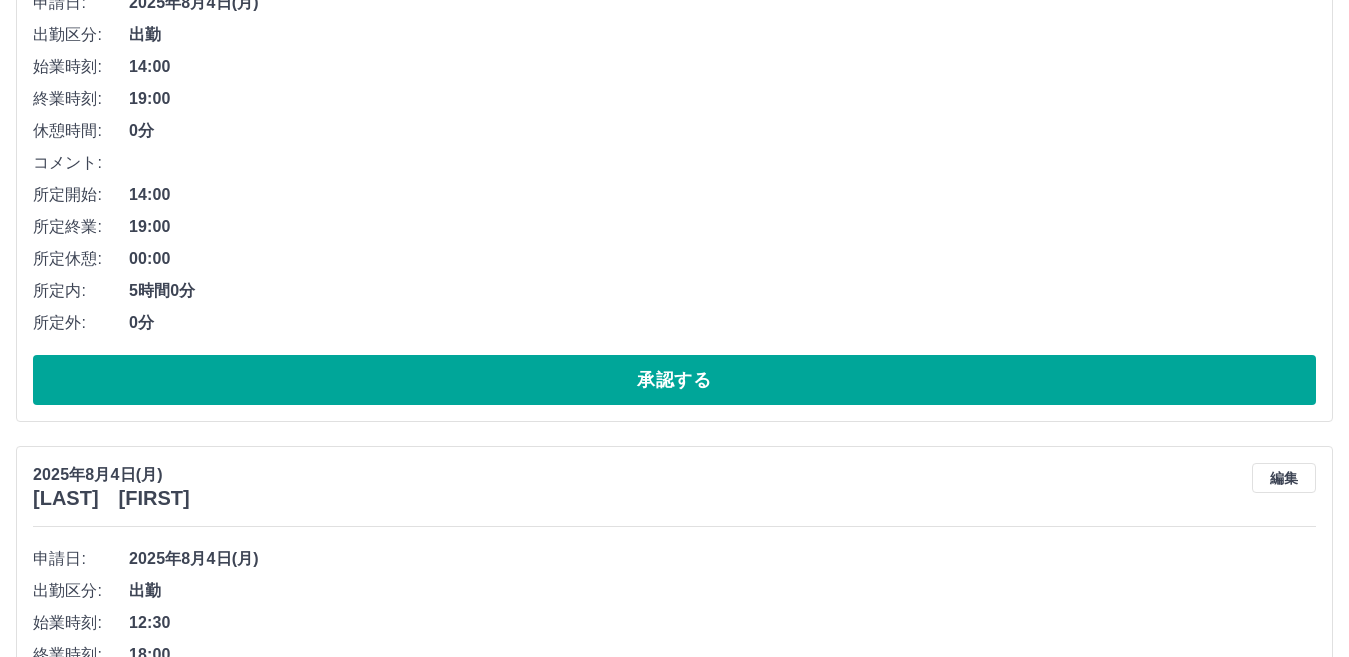 scroll, scrollTop: 600, scrollLeft: 0, axis: vertical 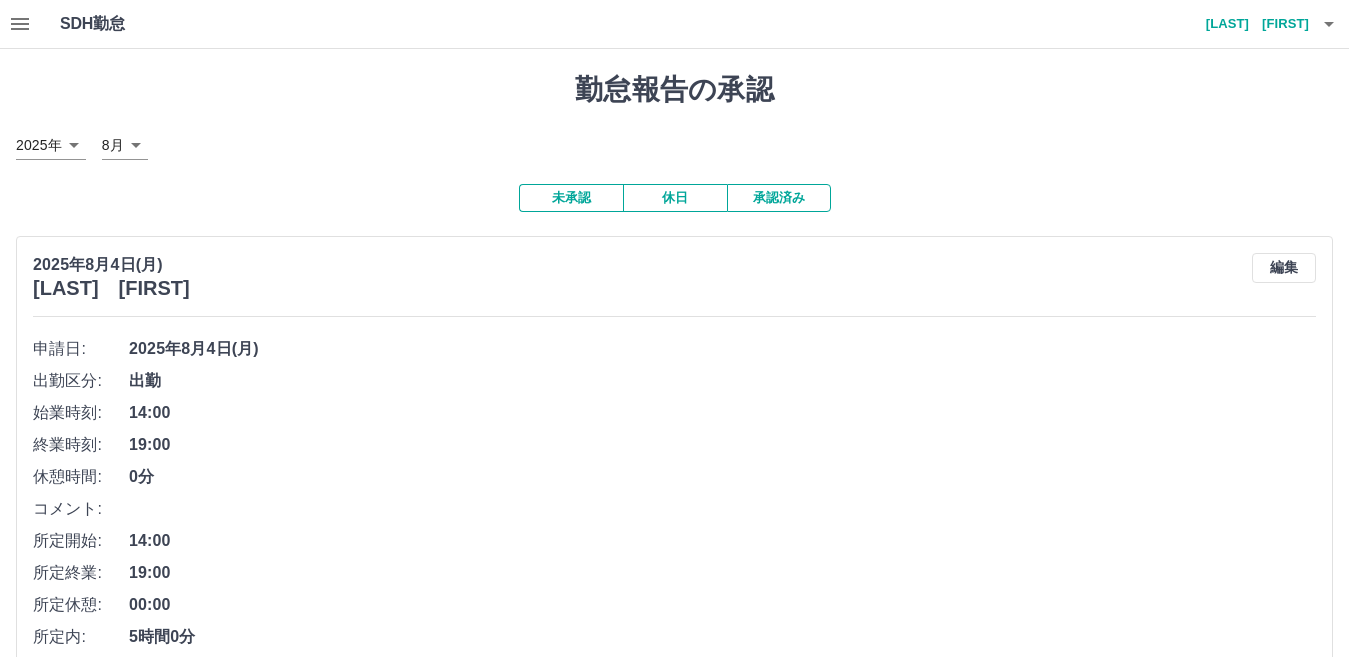 click on "承認済み" at bounding box center [779, 198] 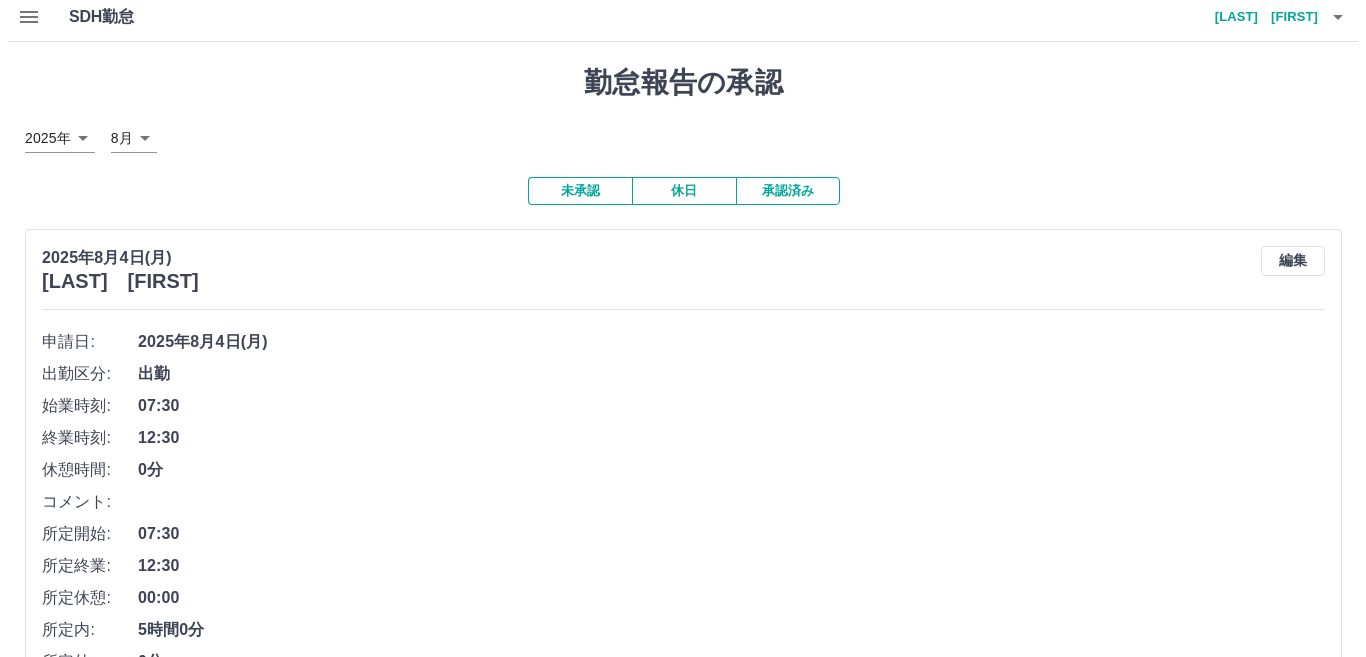 scroll, scrollTop: 0, scrollLeft: 0, axis: both 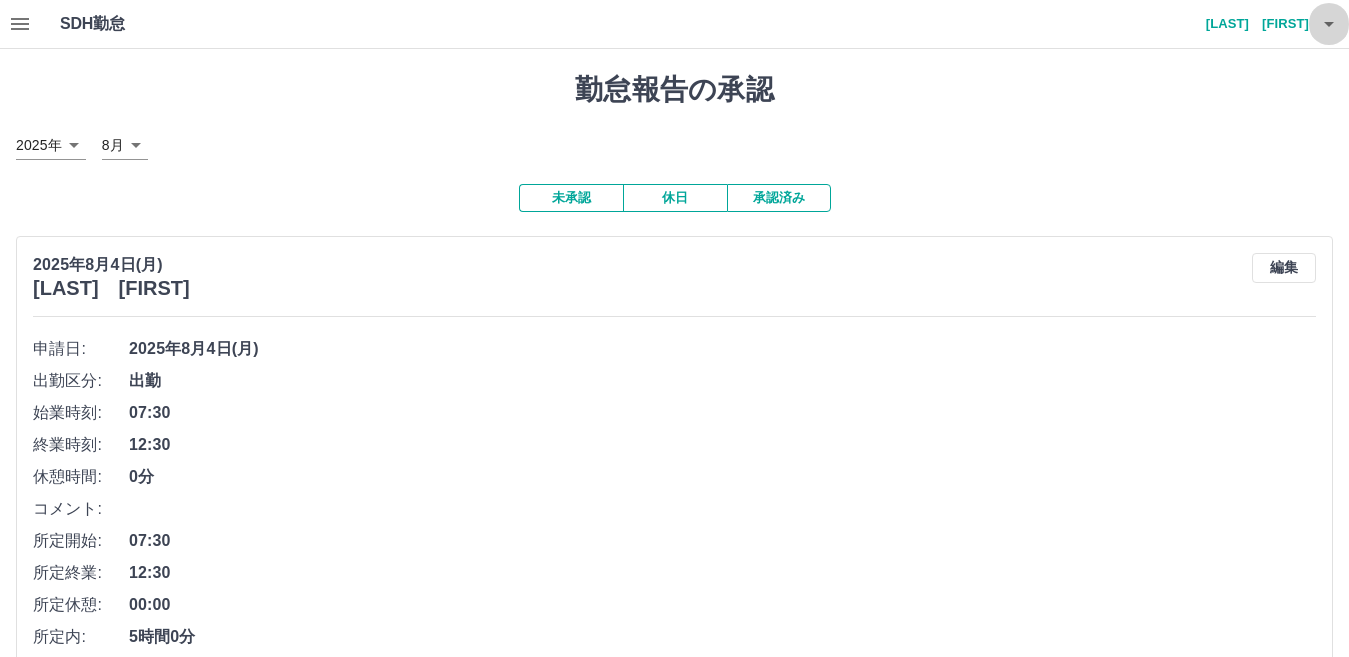click 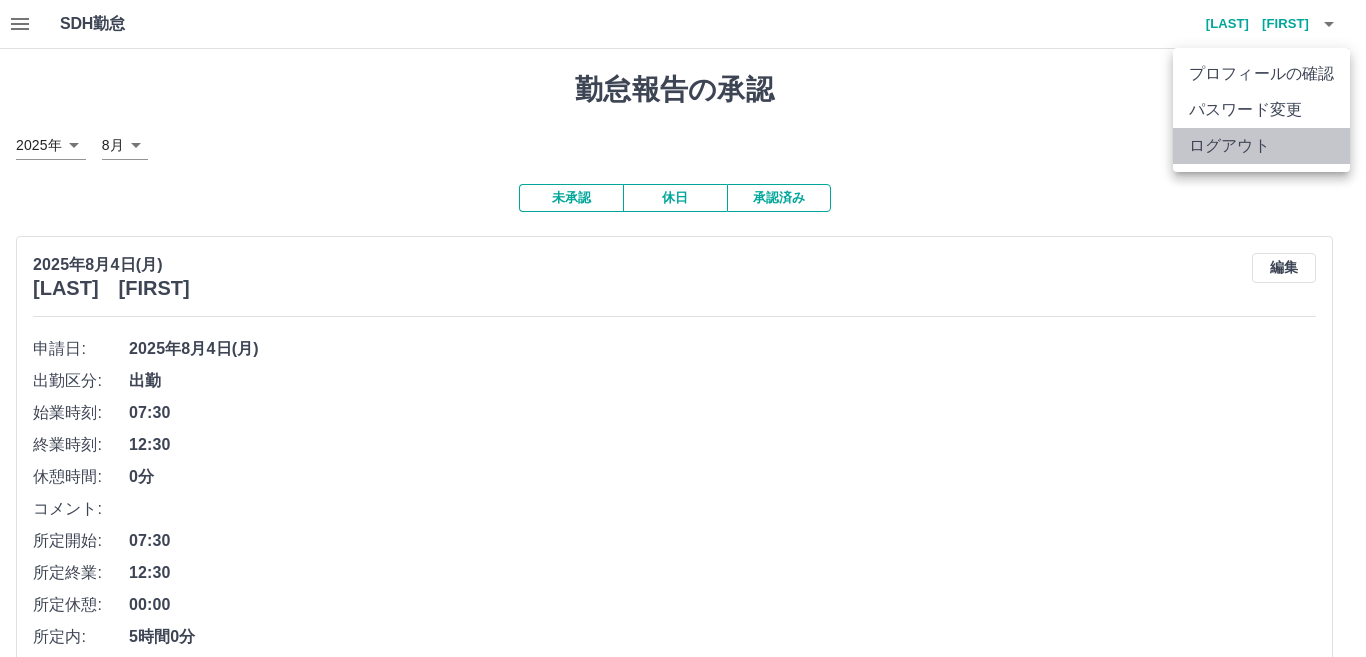 click on "ログアウト" at bounding box center (1261, 146) 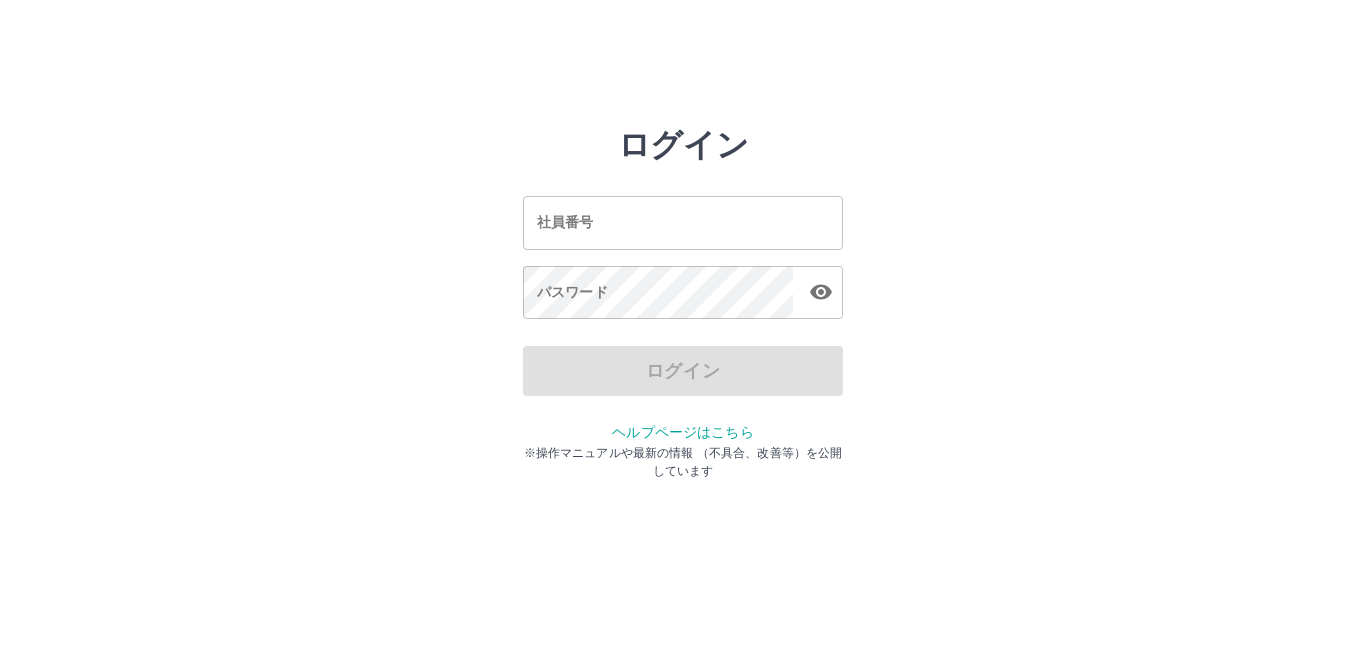 scroll, scrollTop: 0, scrollLeft: 0, axis: both 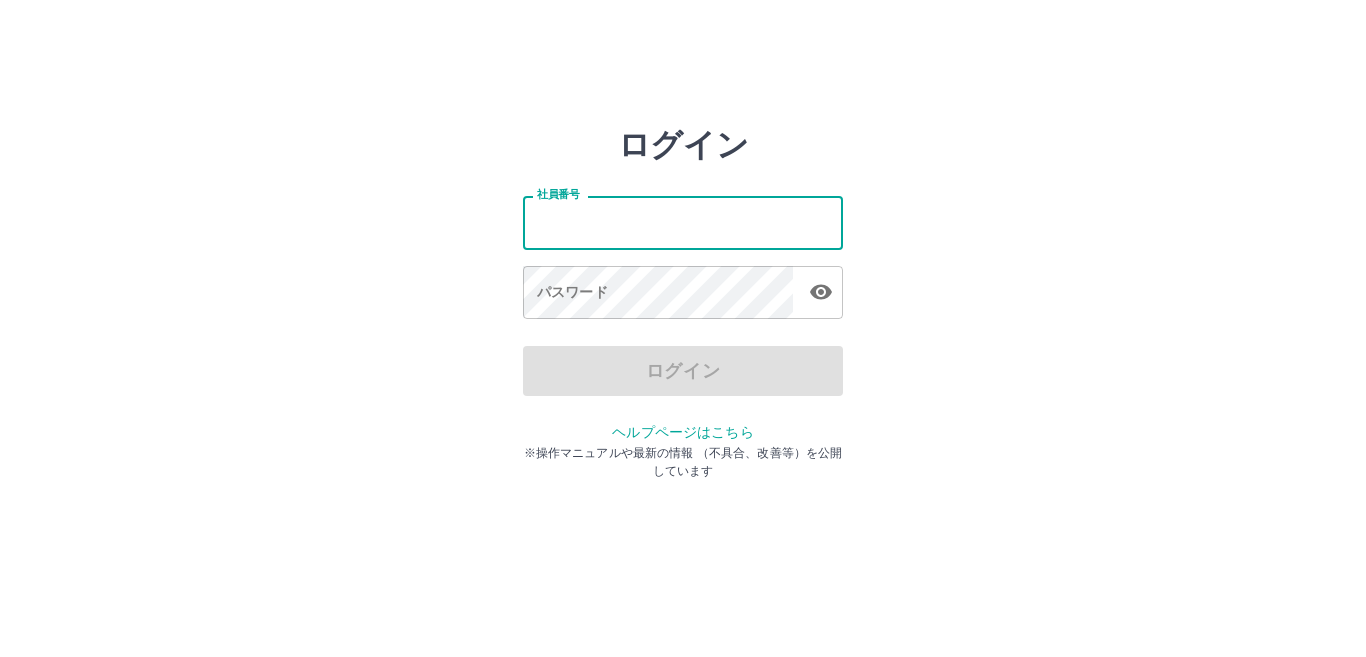 type on "*******" 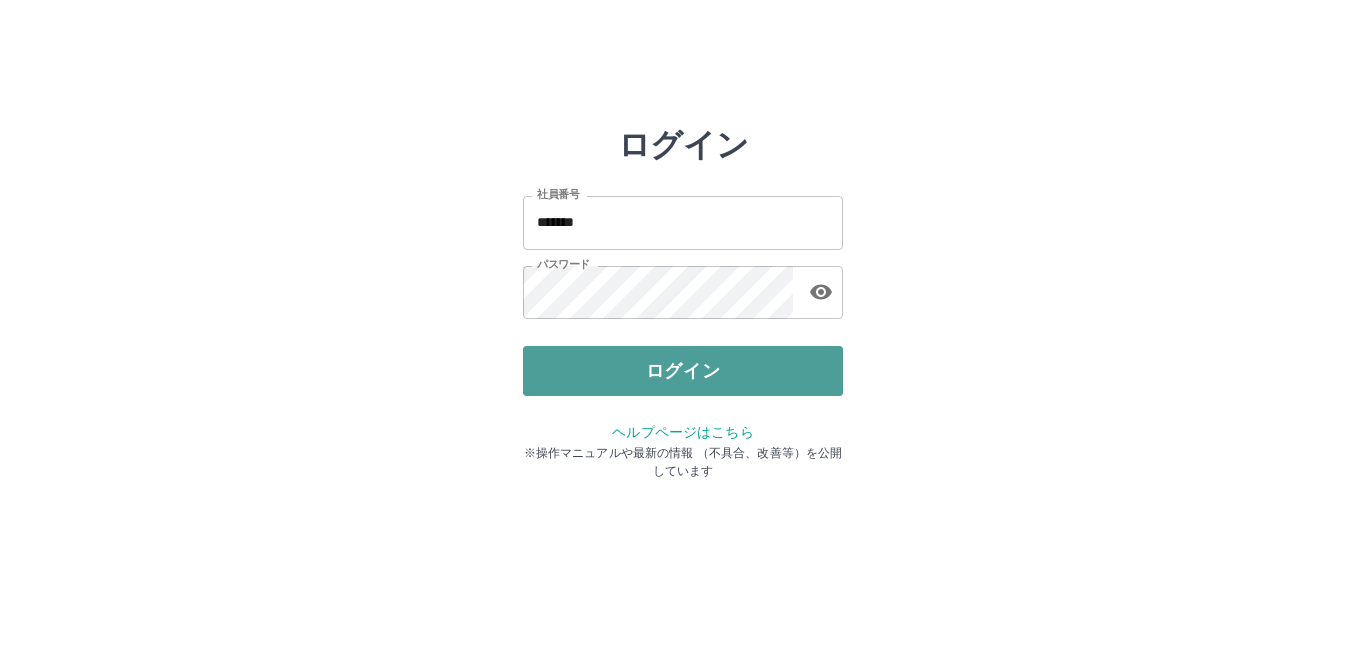 click on "ログイン" at bounding box center (683, 371) 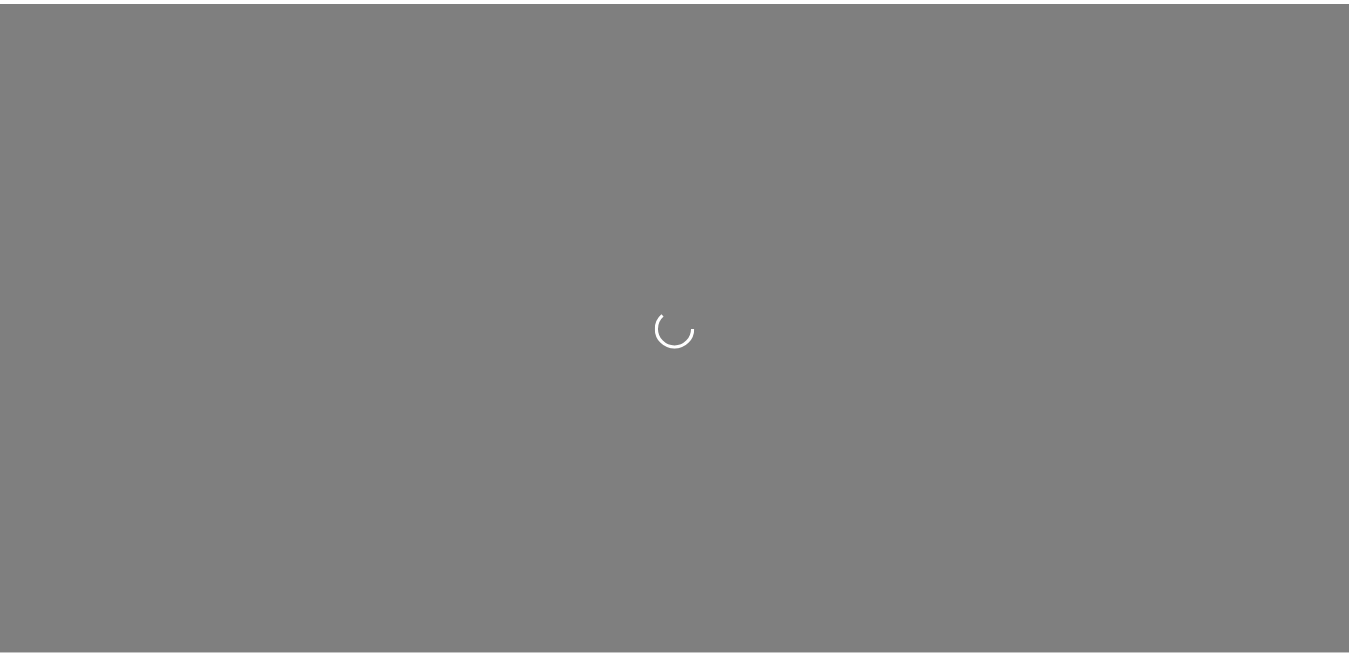scroll, scrollTop: 0, scrollLeft: 0, axis: both 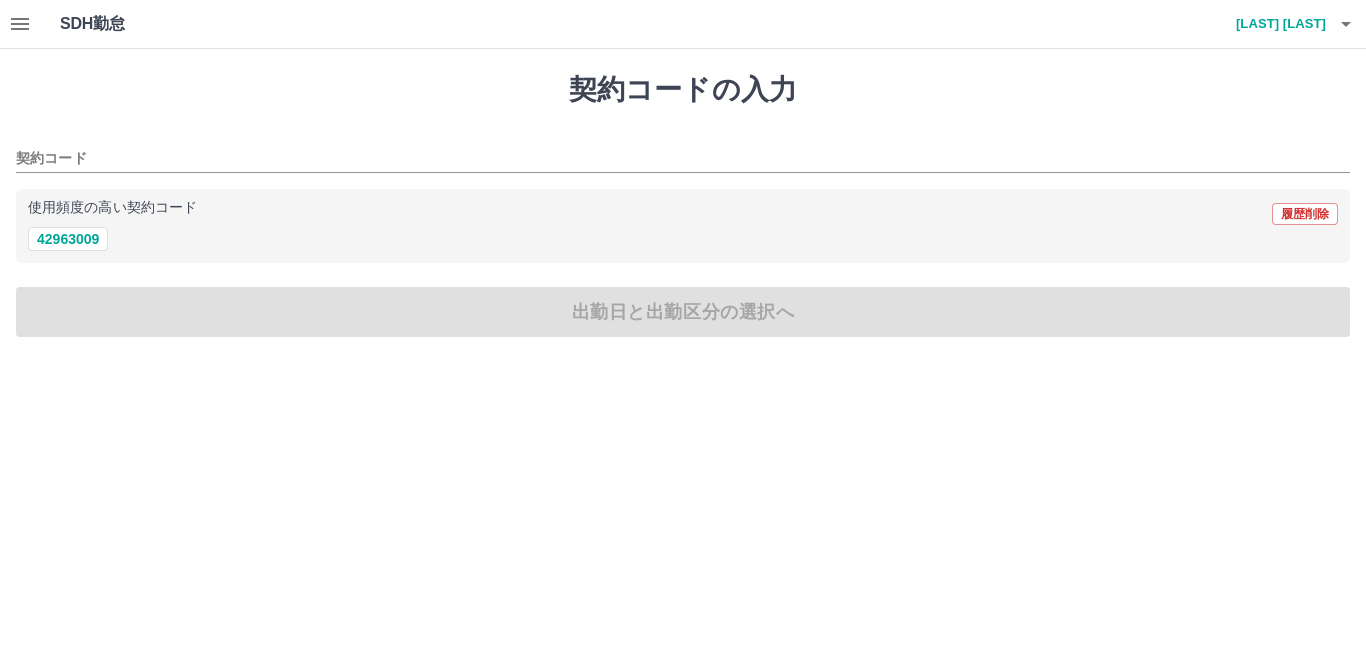 drag, startPoint x: 0, startPoint y: 0, endPoint x: 947, endPoint y: 652, distance: 1149.7448 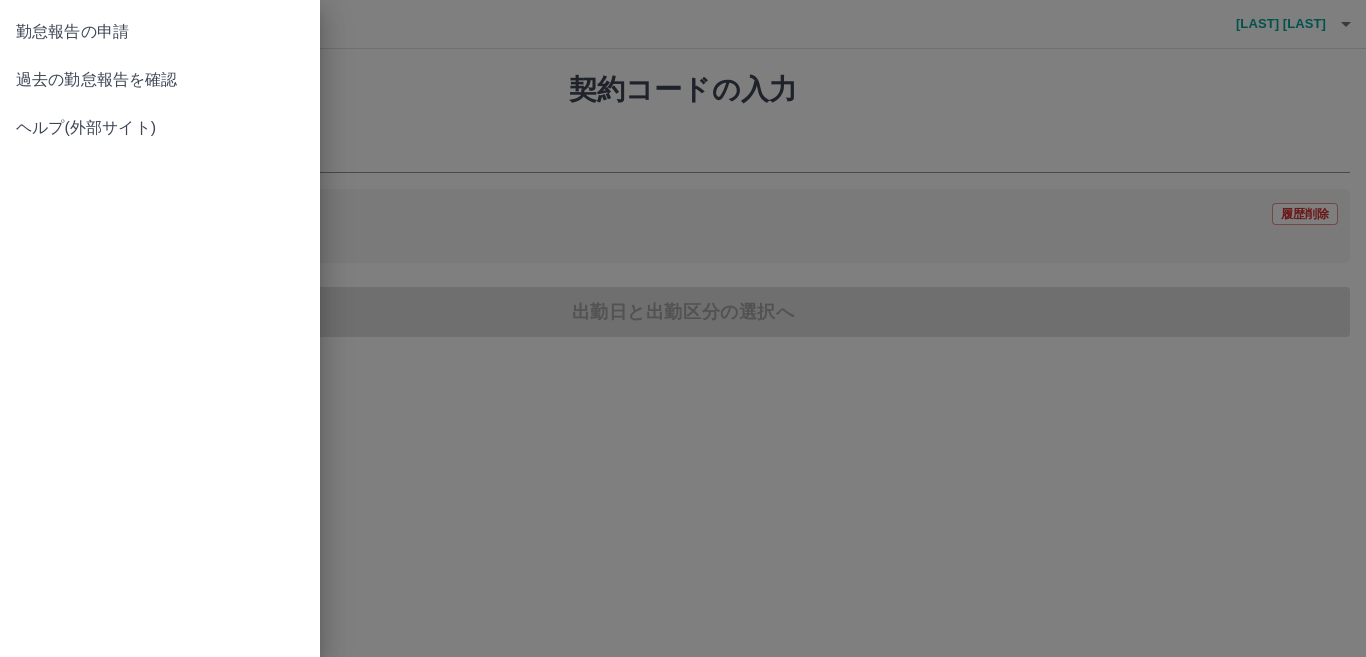 click on "勤怠報告の申請" at bounding box center (160, 32) 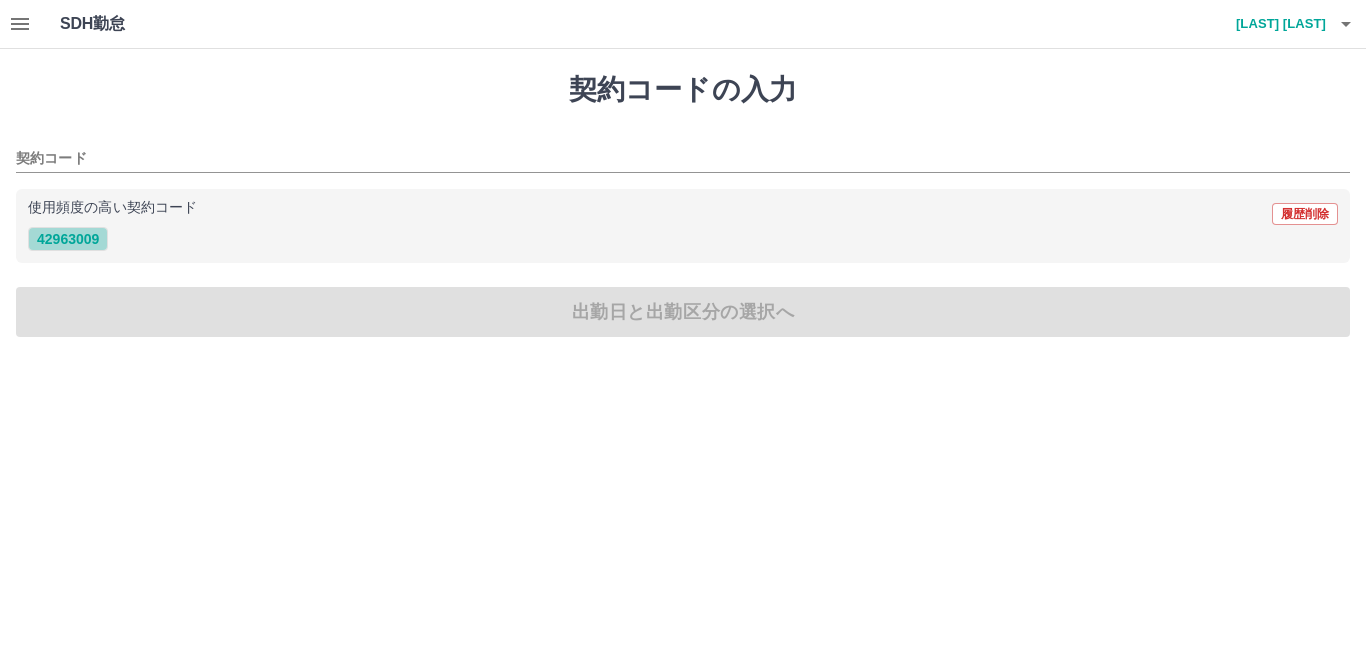 click on "42963009" at bounding box center [68, 239] 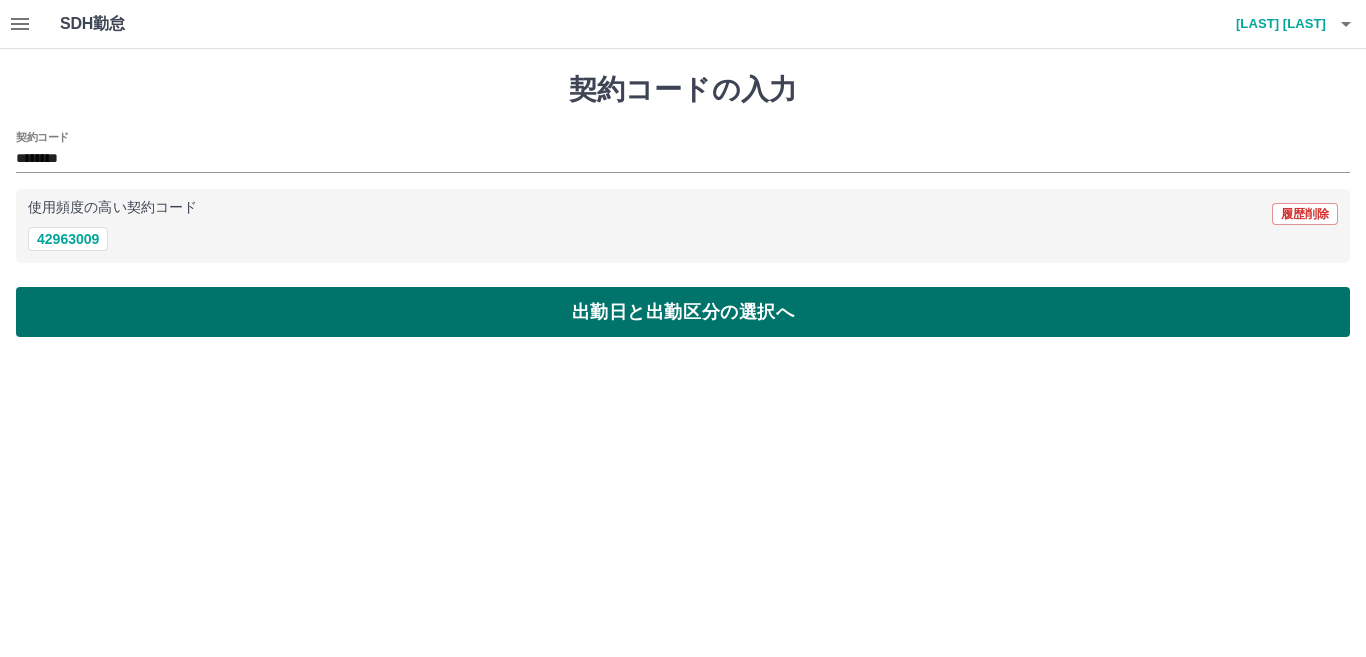 click on "出勤日と出勤区分の選択へ" at bounding box center [683, 312] 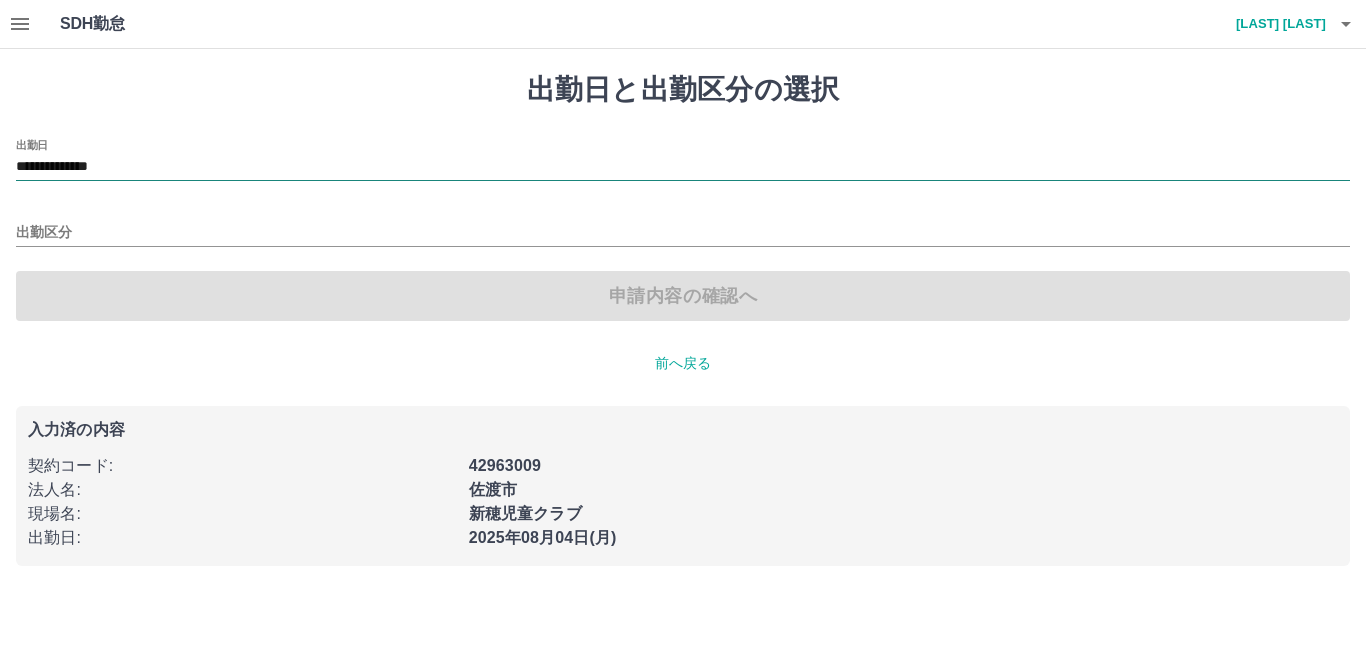 click on "**********" at bounding box center [683, 167] 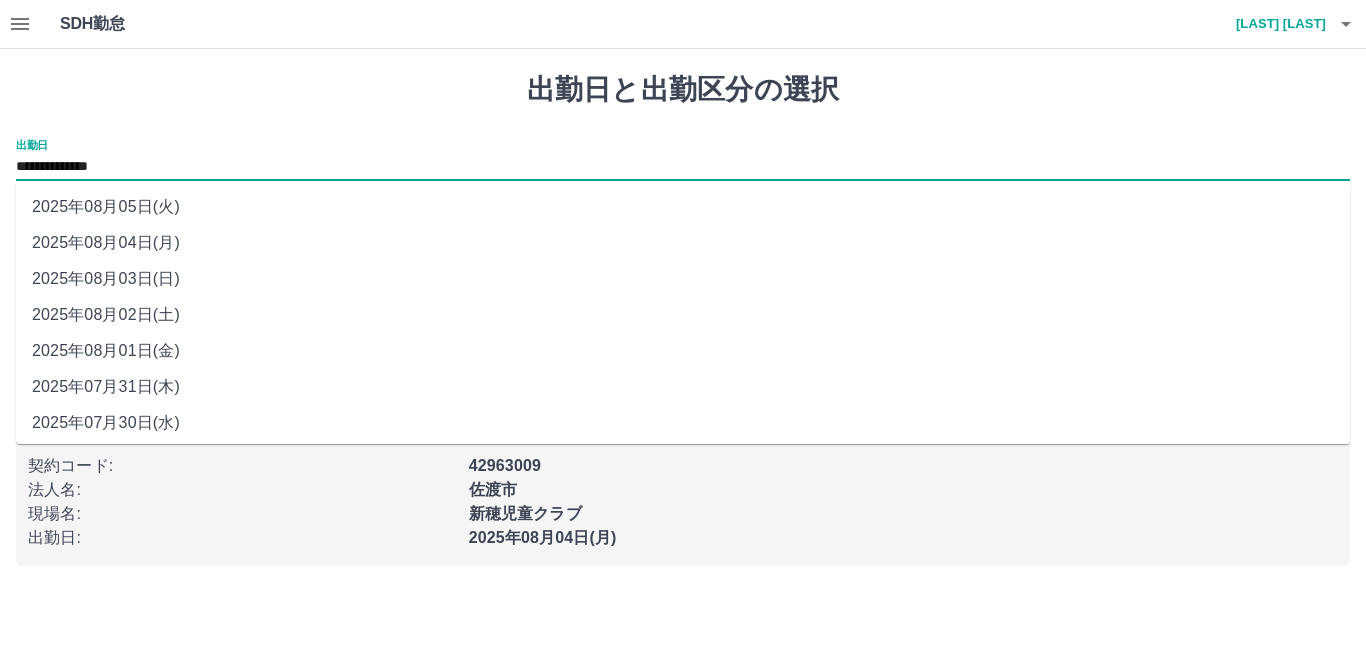 click on "2025年08月02日(土)" at bounding box center [683, 315] 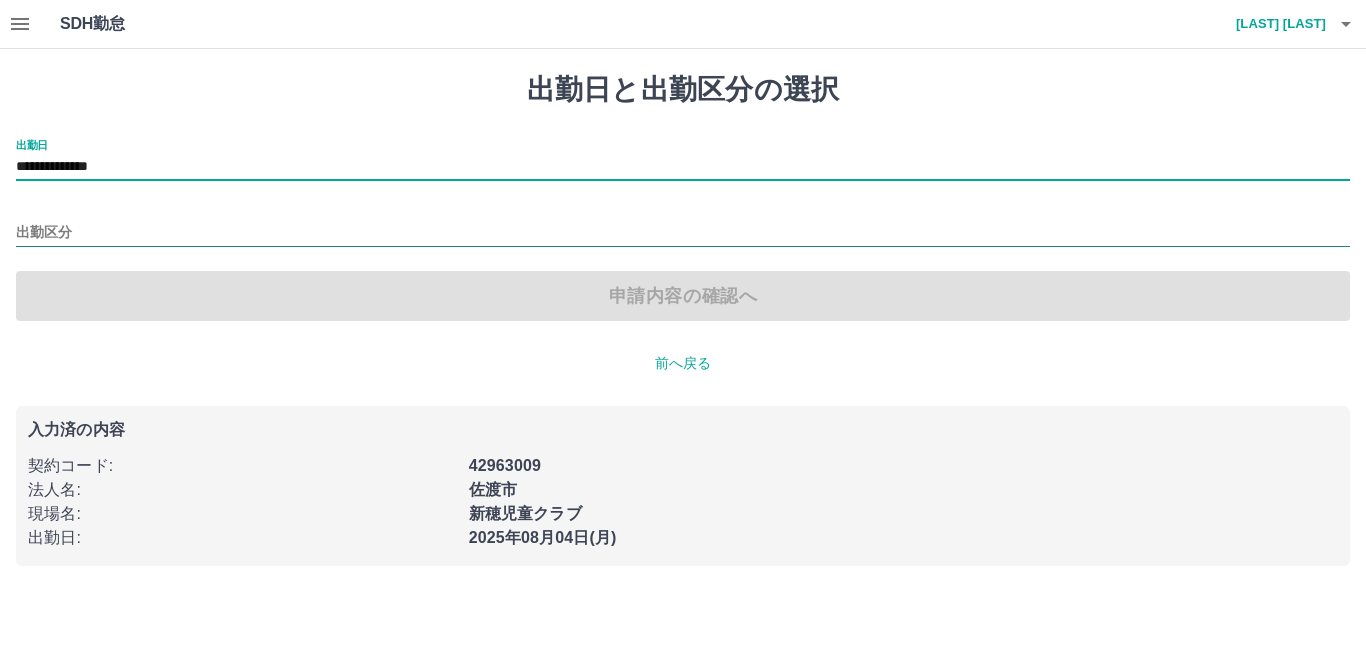 click on "出勤区分" at bounding box center [683, 233] 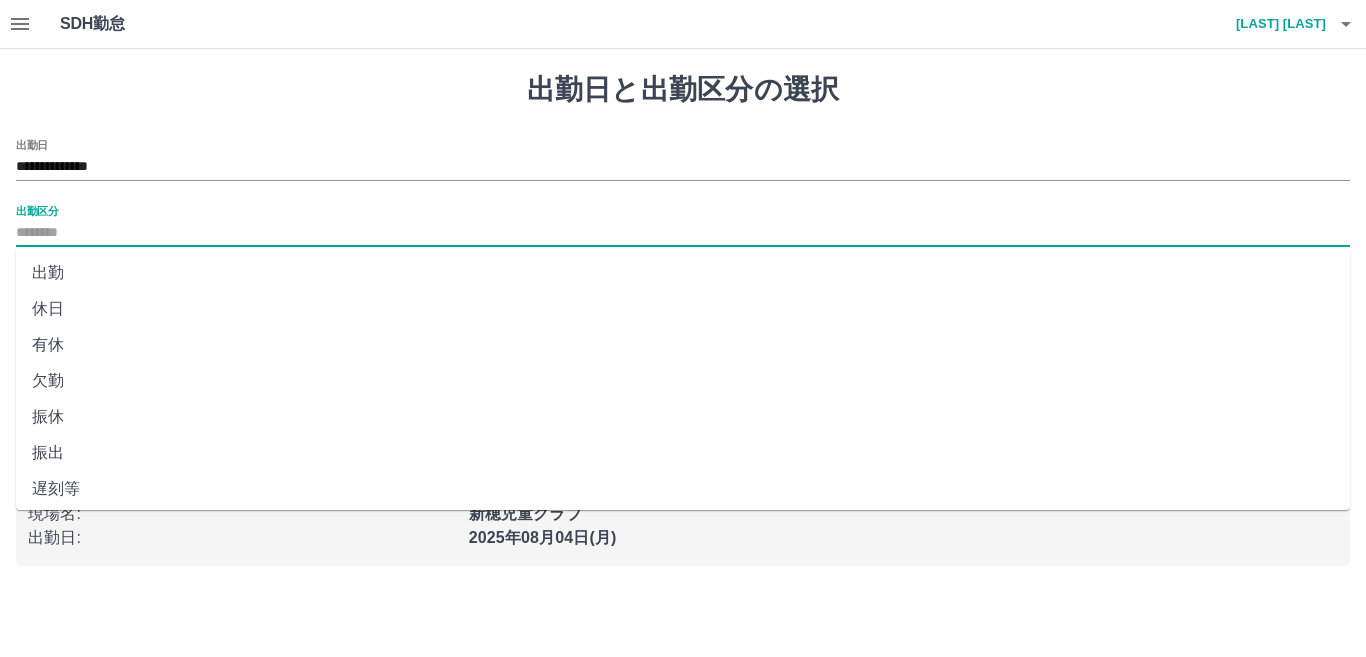 click on "出勤" at bounding box center (683, 273) 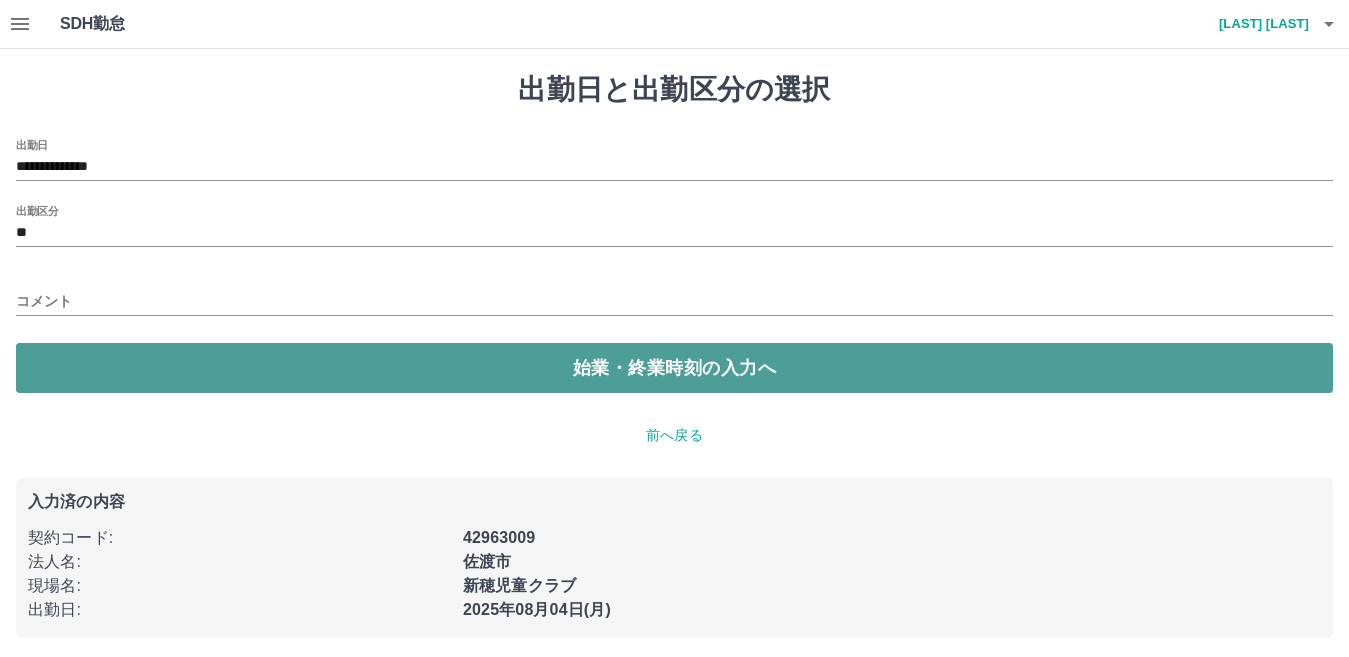 click on "始業・終業時刻の入力へ" at bounding box center [674, 368] 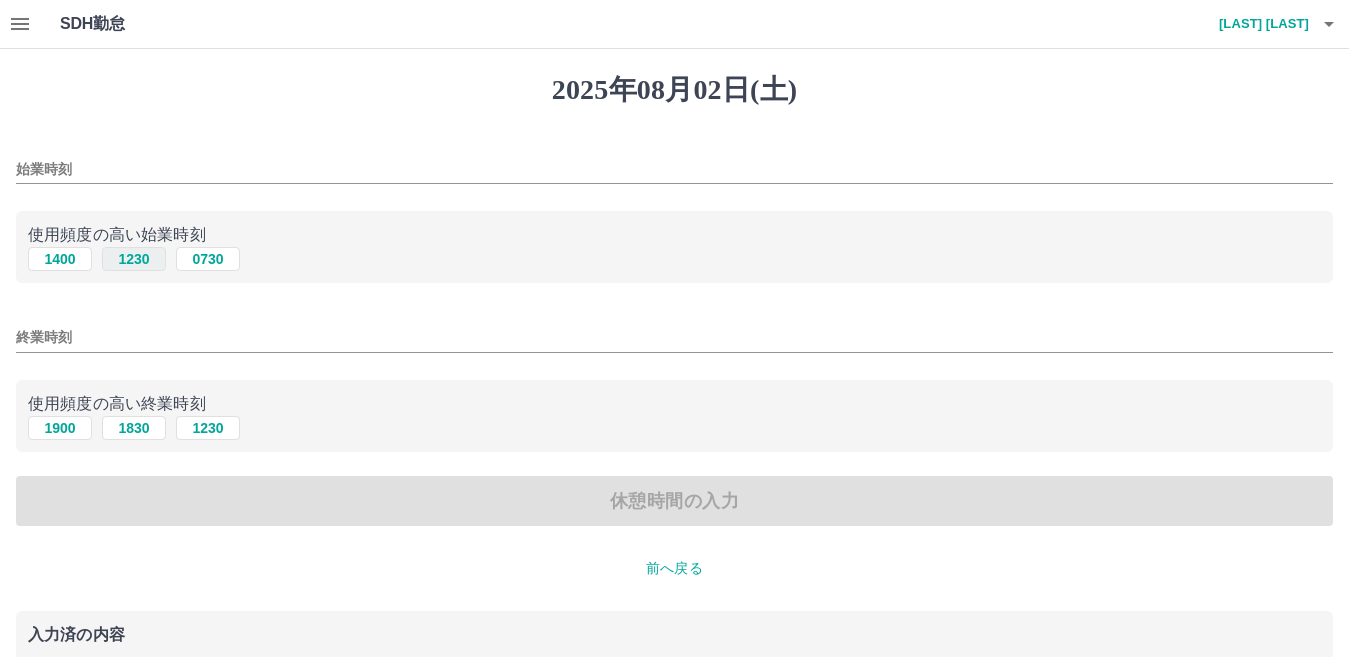 click on "1230" at bounding box center [134, 259] 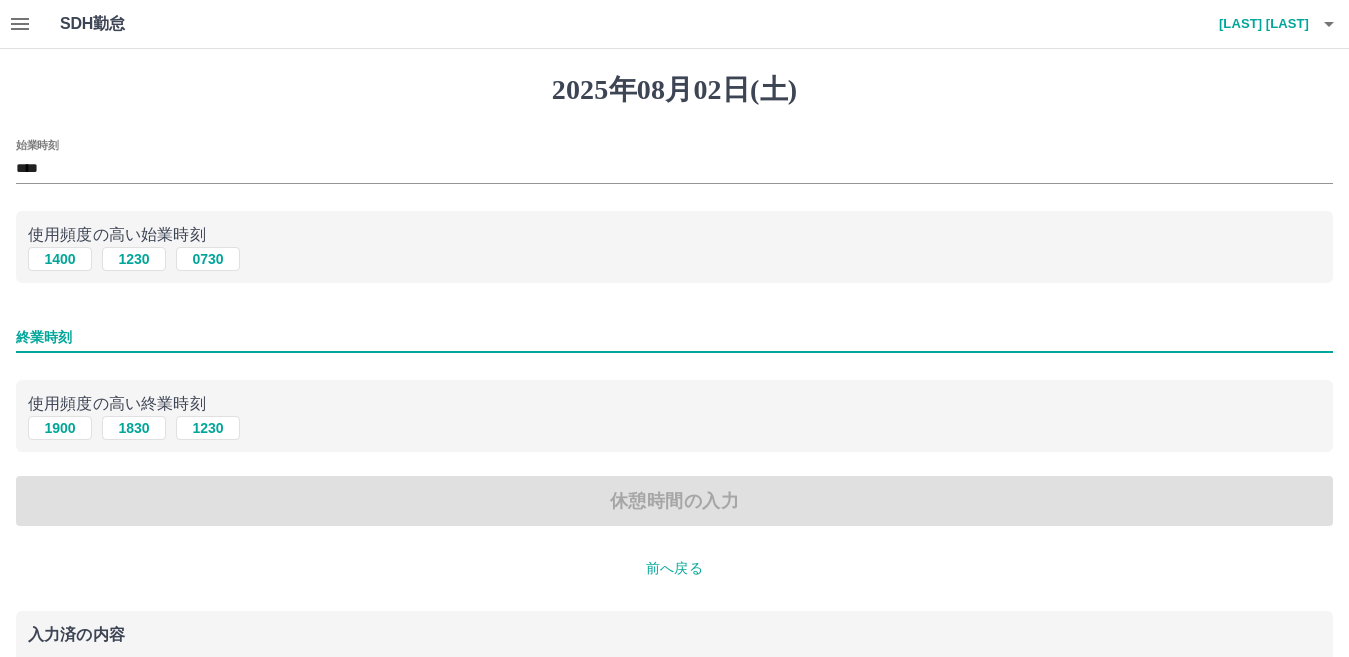 click on "終業時刻" at bounding box center [674, 337] 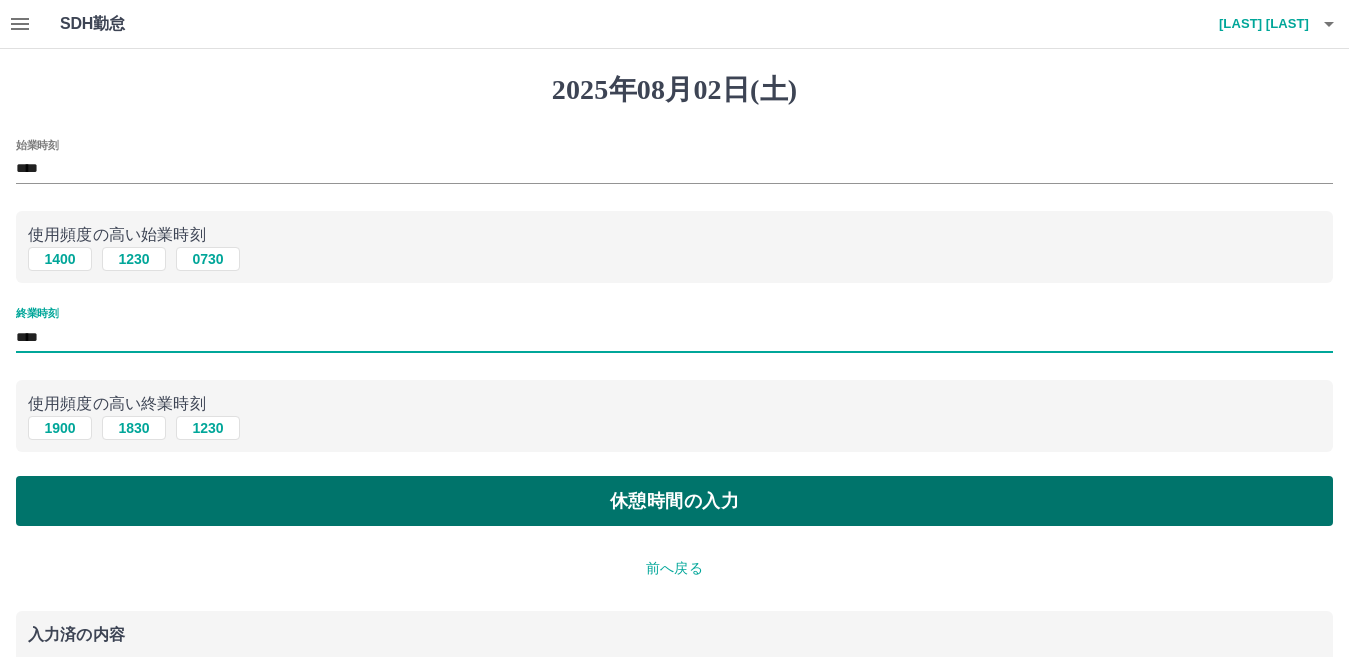 type on "****" 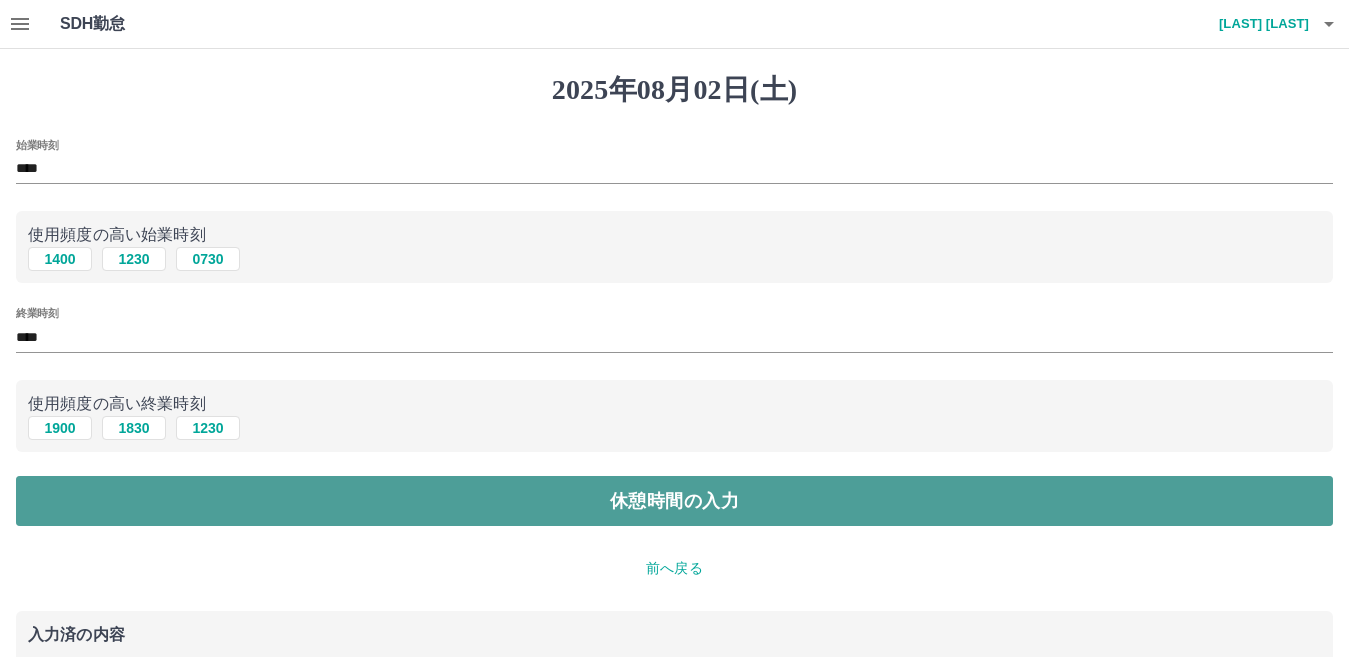 click on "休憩時間の入力" at bounding box center (674, 501) 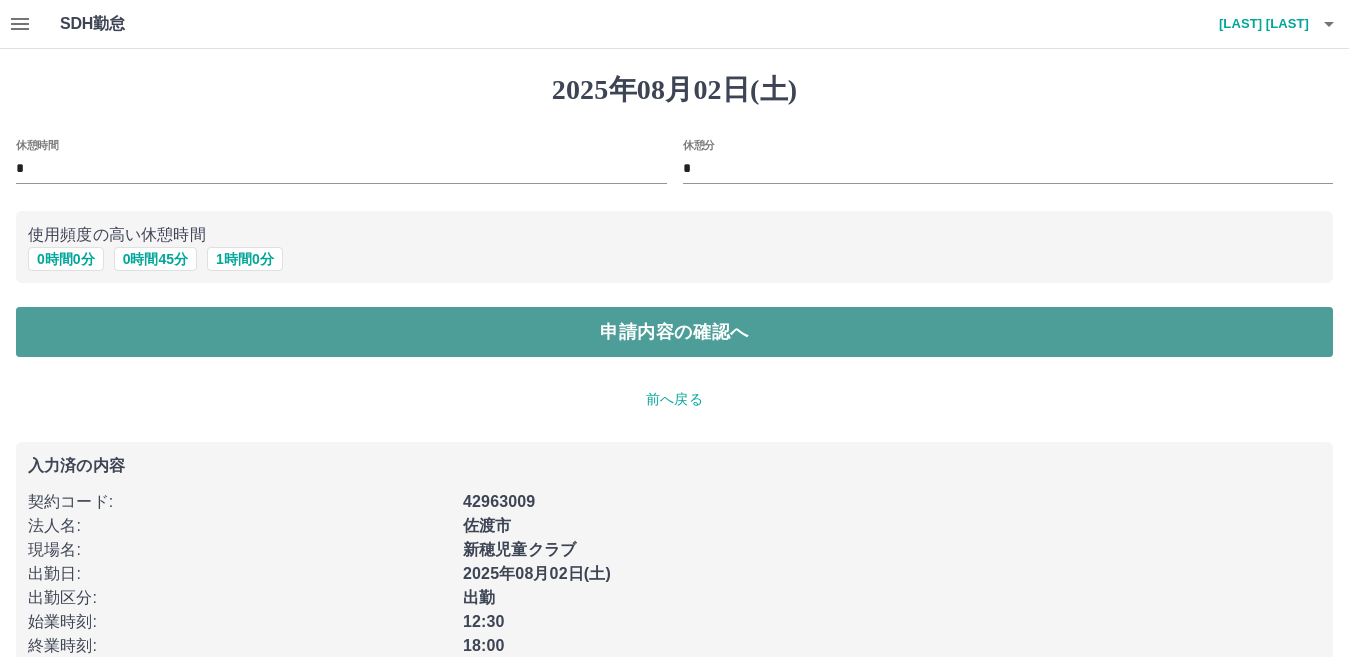click on "申請内容の確認へ" at bounding box center [674, 332] 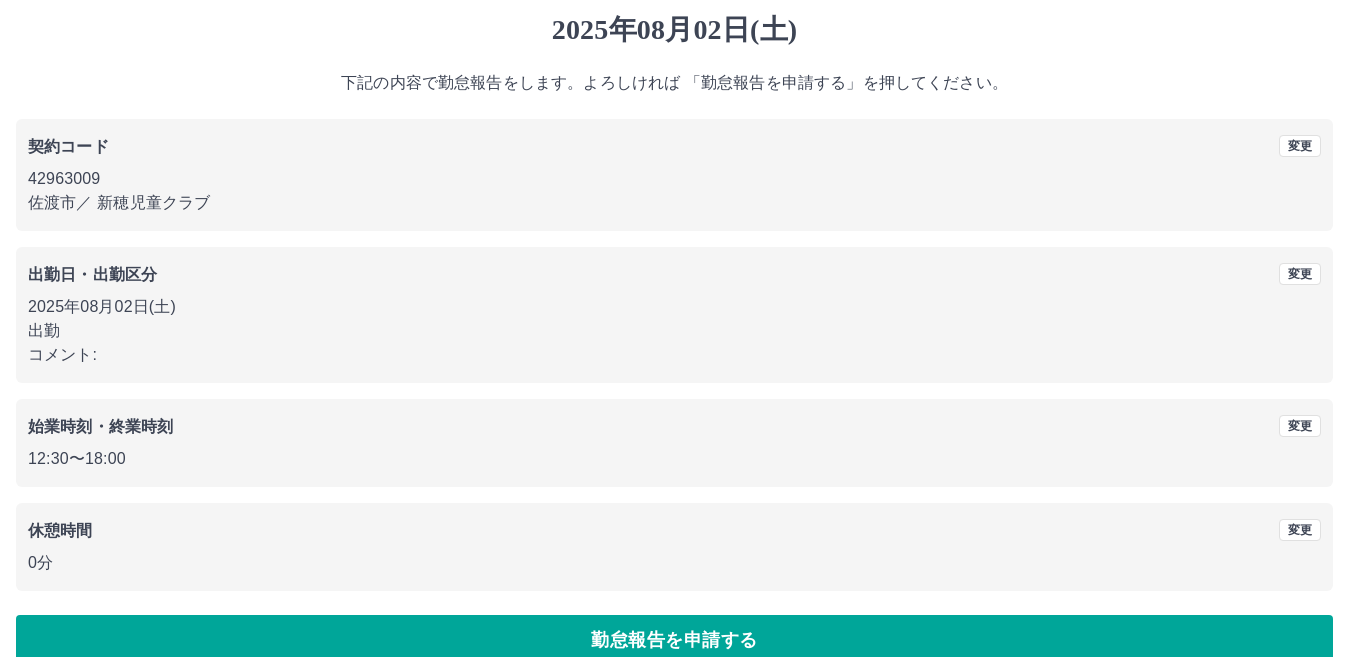 scroll, scrollTop: 92, scrollLeft: 0, axis: vertical 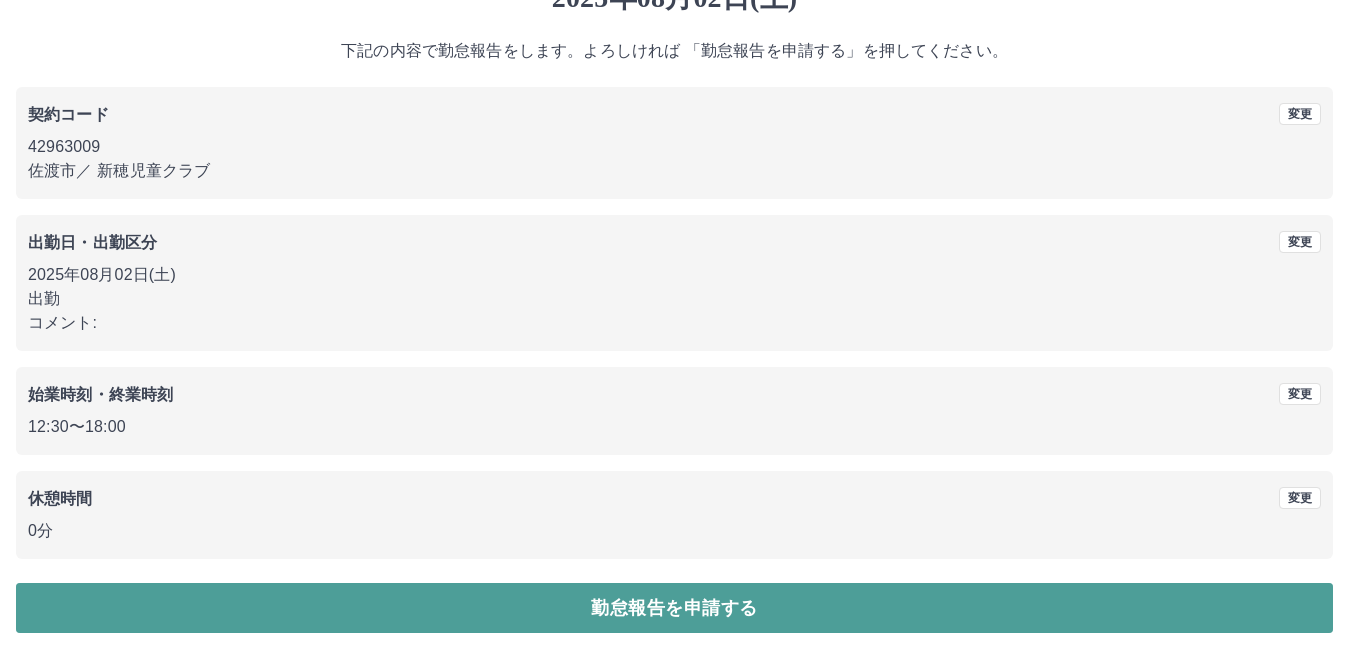 click on "勤怠報告を申請する" at bounding box center [674, 608] 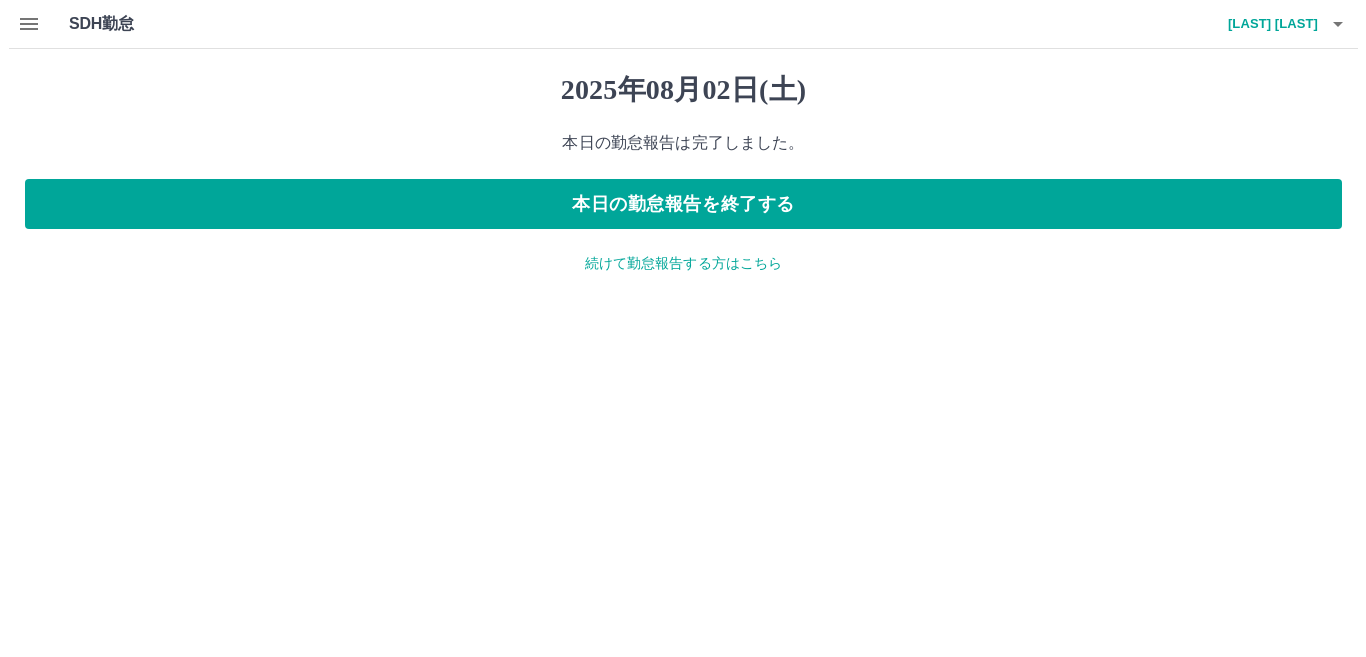 scroll, scrollTop: 0, scrollLeft: 0, axis: both 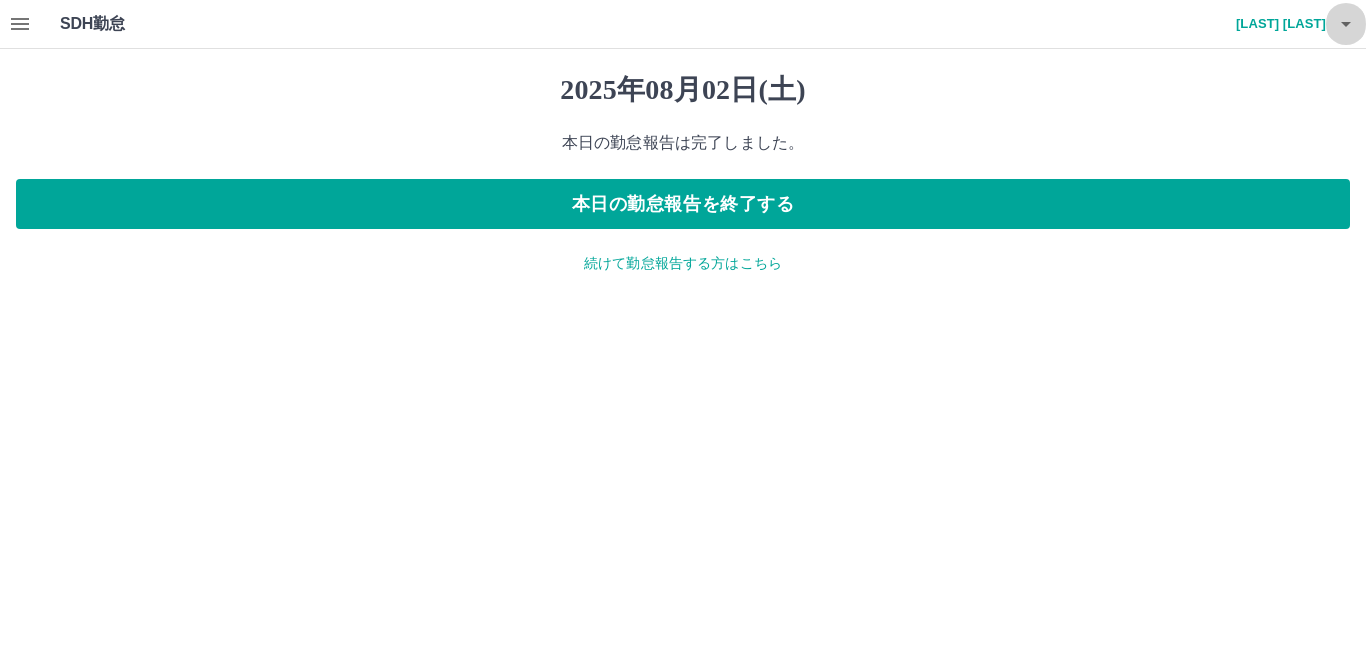 click 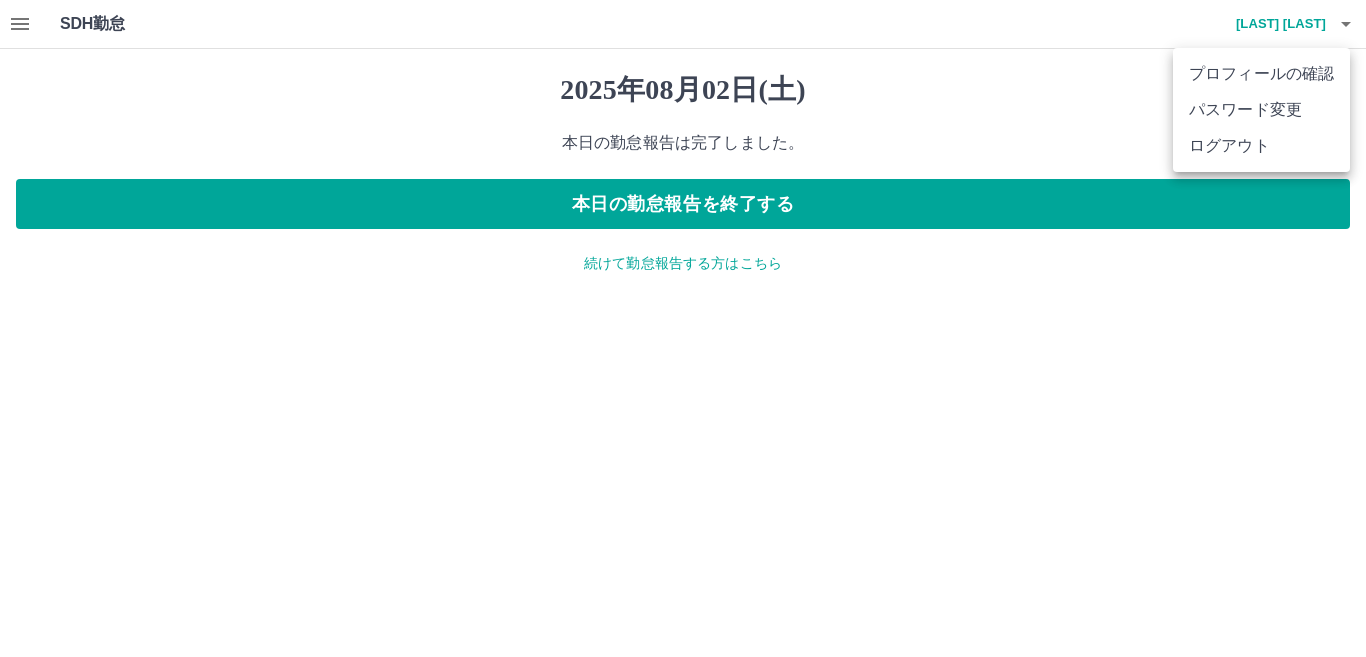 click on "ログアウト" at bounding box center [1261, 146] 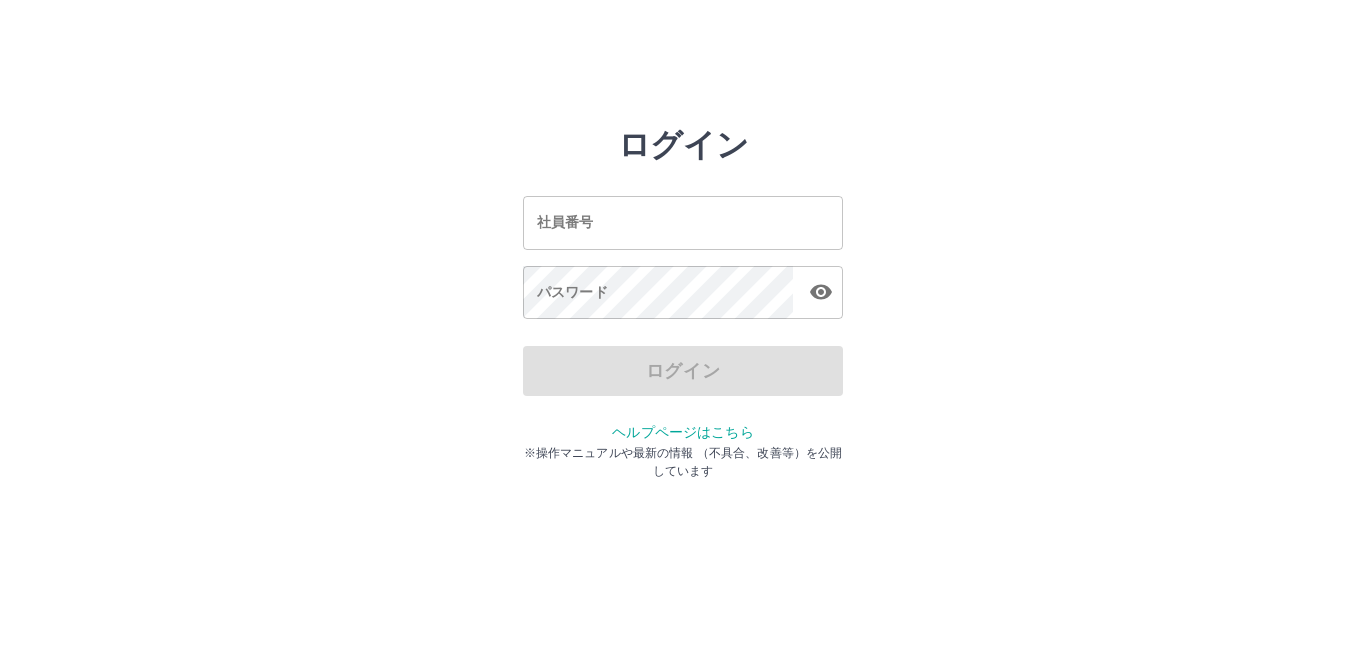 scroll, scrollTop: 0, scrollLeft: 0, axis: both 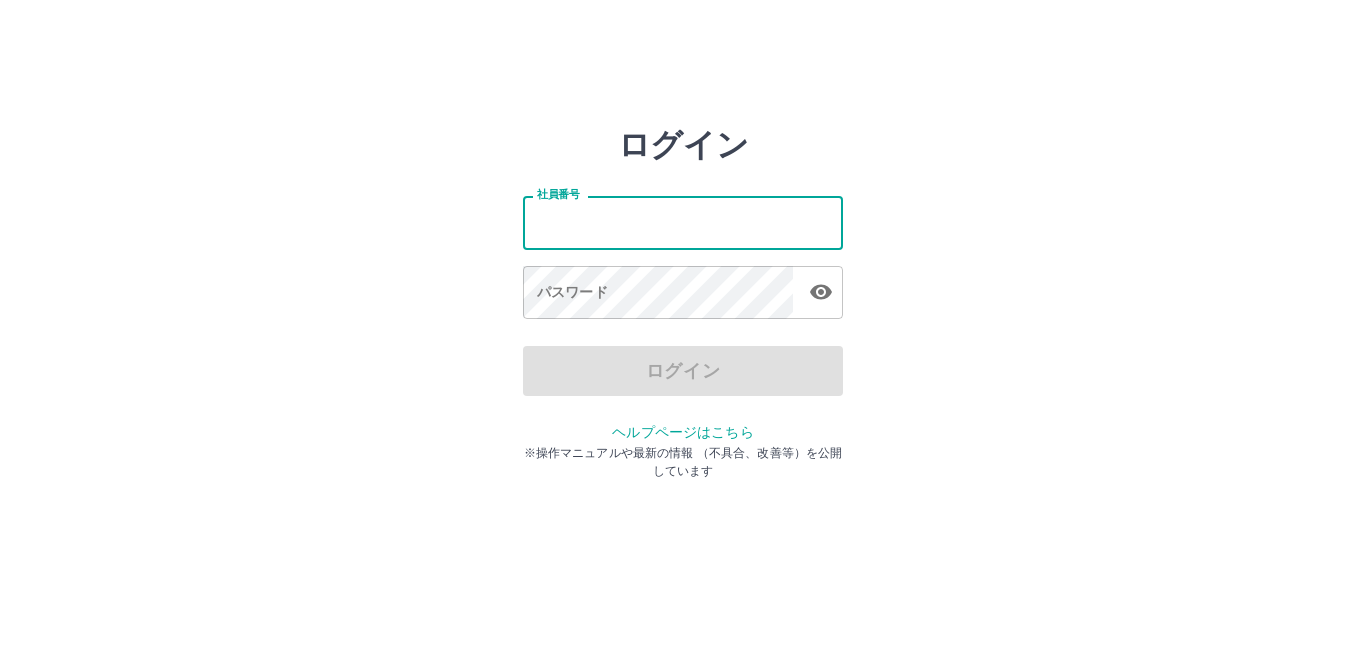 click on "社員番号" at bounding box center (683, 222) 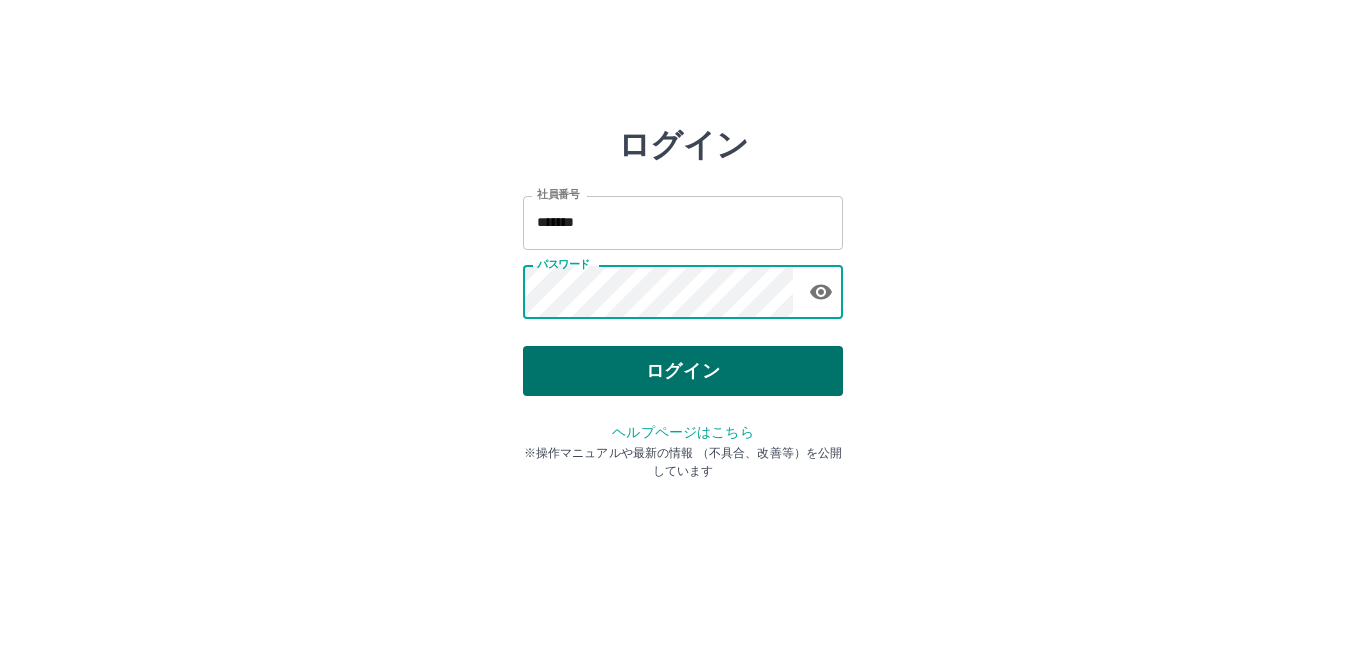 click on "ログイン" at bounding box center (683, 371) 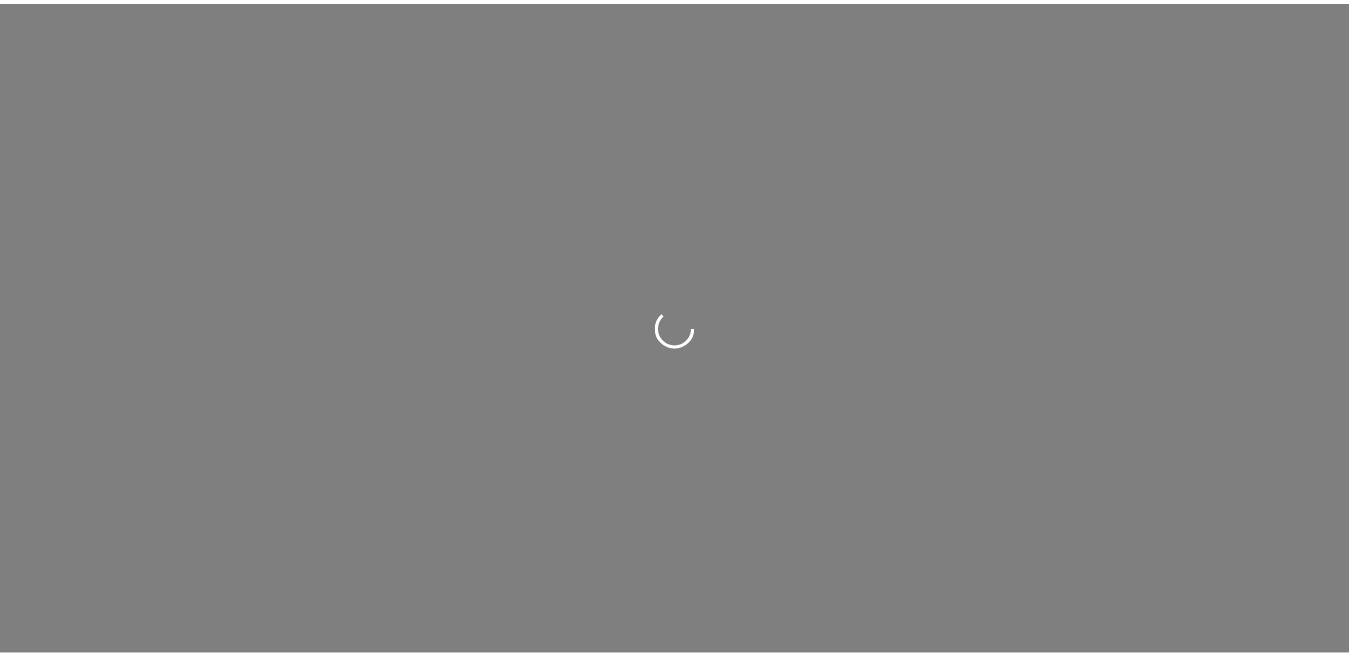 scroll, scrollTop: 0, scrollLeft: 0, axis: both 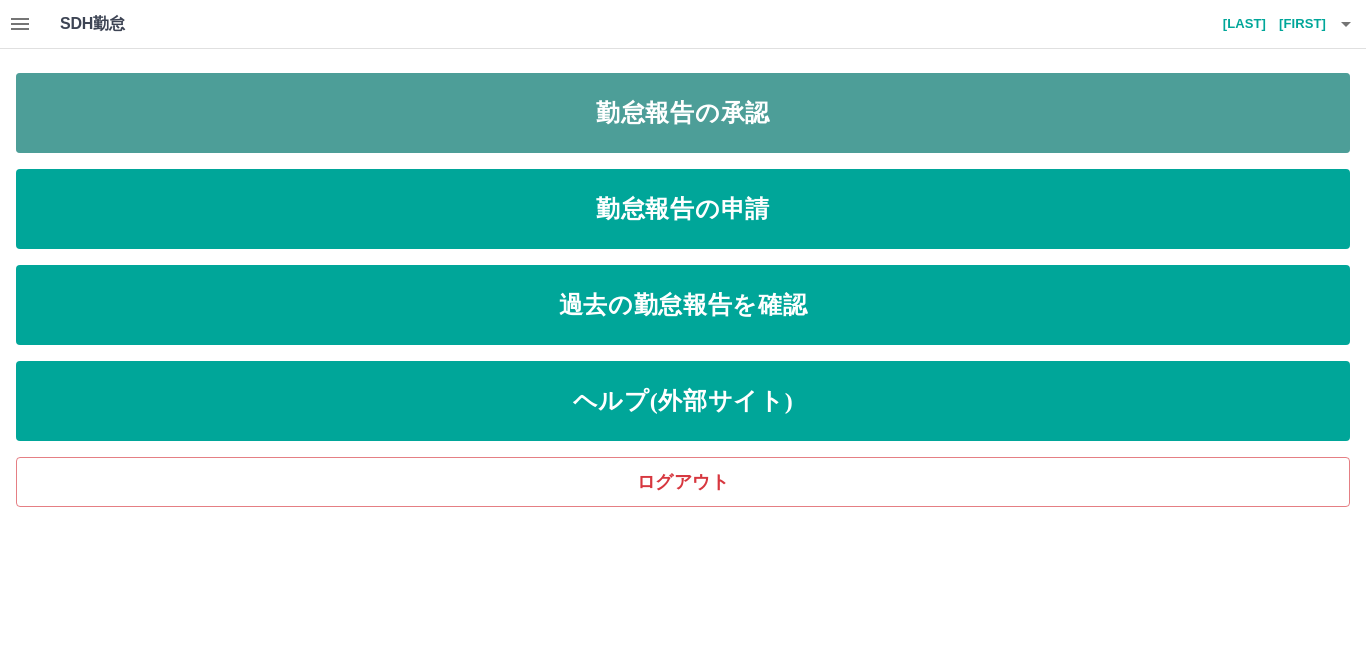 click on "勤怠報告の承認" at bounding box center [683, 113] 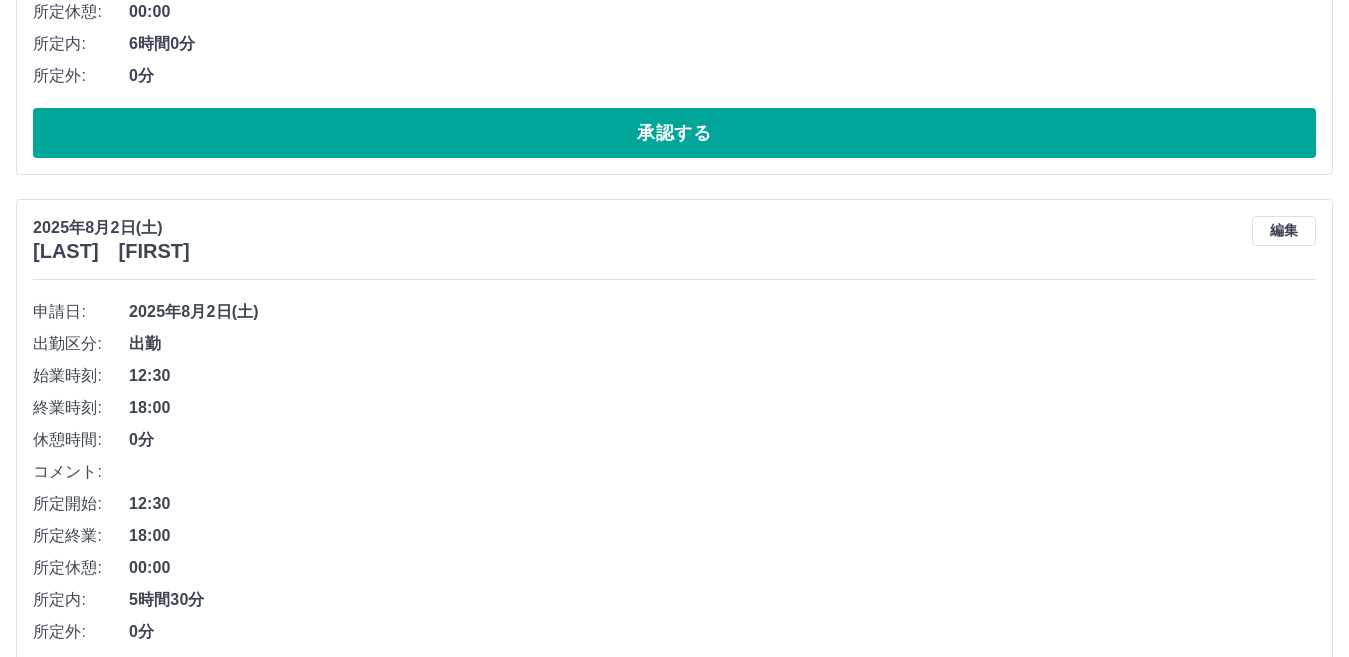 scroll, scrollTop: 1806, scrollLeft: 0, axis: vertical 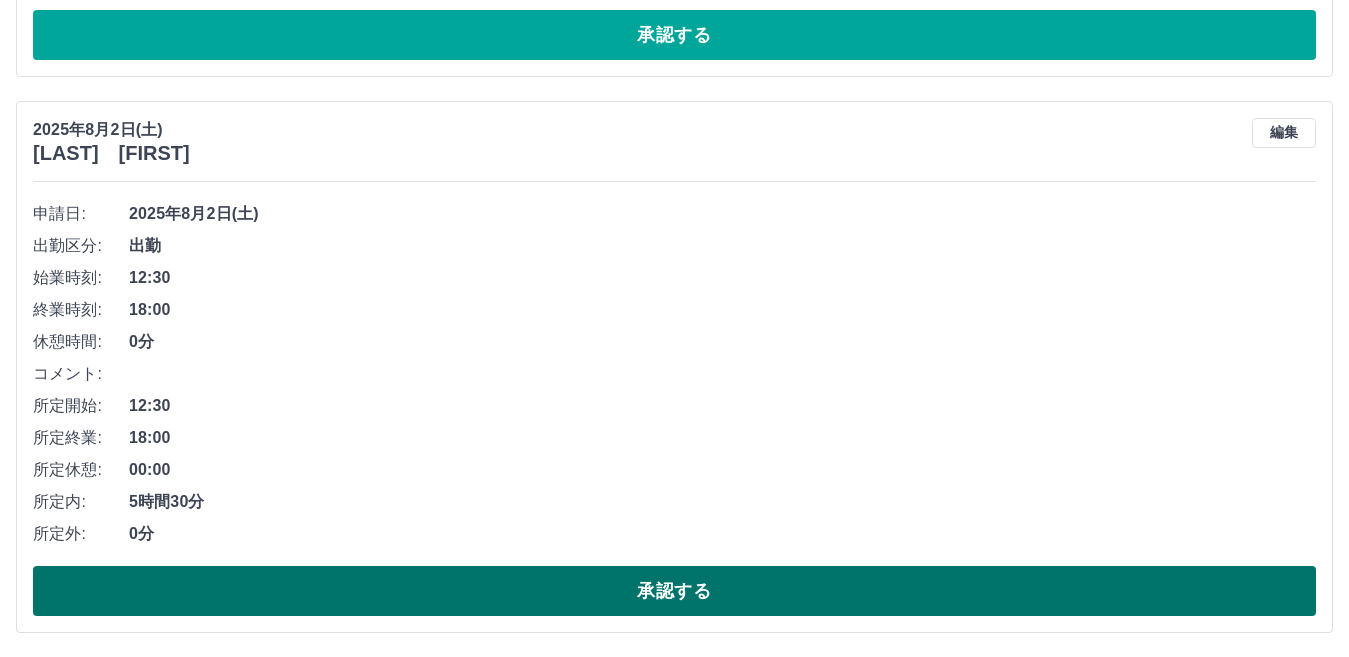 click on "承認する" at bounding box center (674, 591) 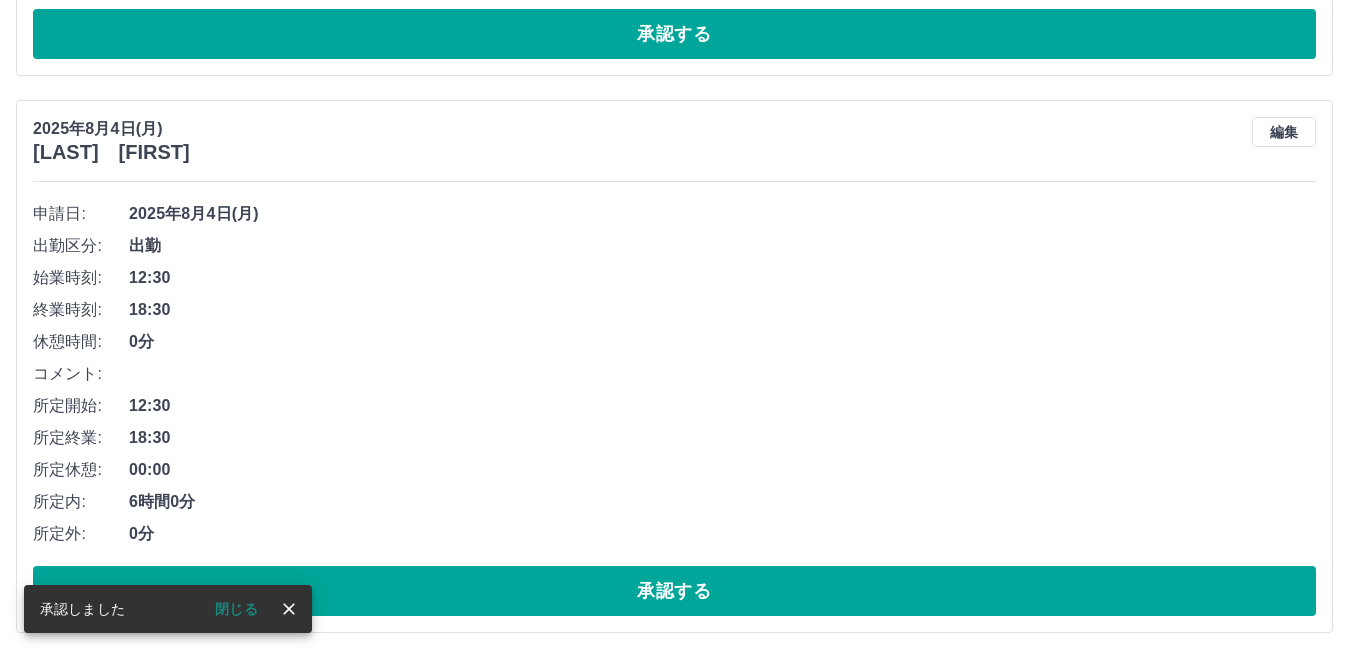scroll, scrollTop: 1250, scrollLeft: 0, axis: vertical 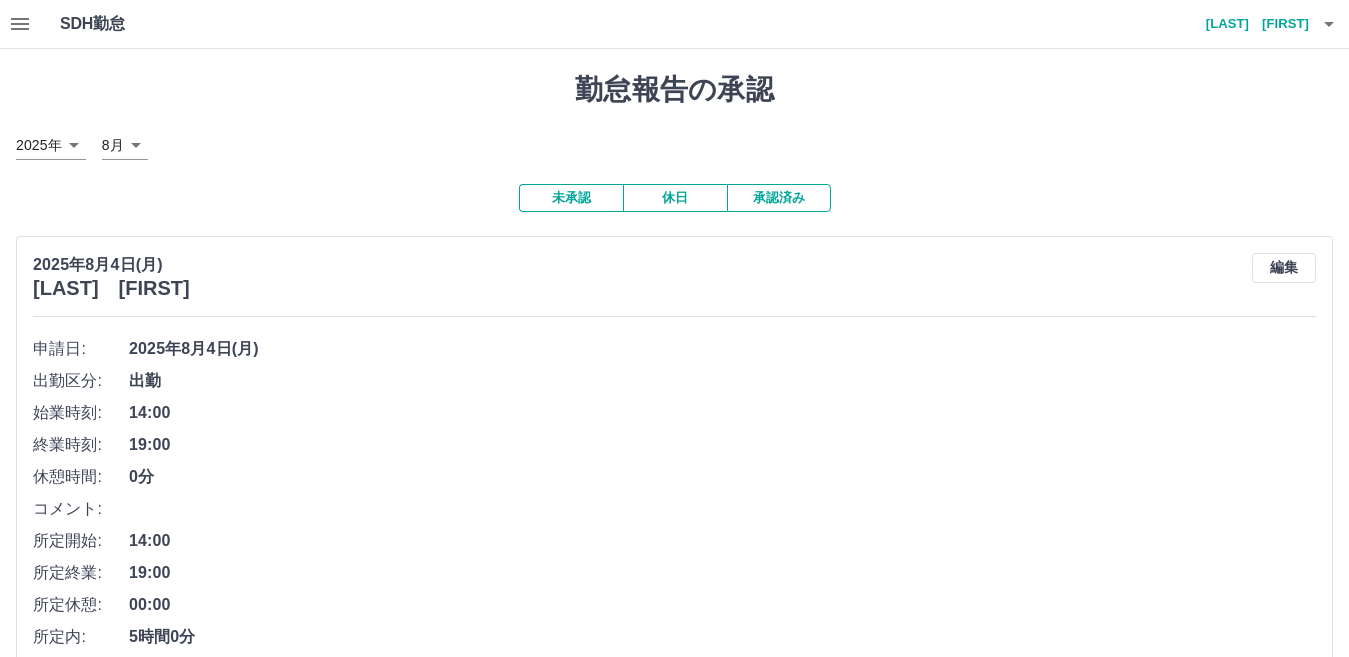click on "承認済み" at bounding box center (779, 198) 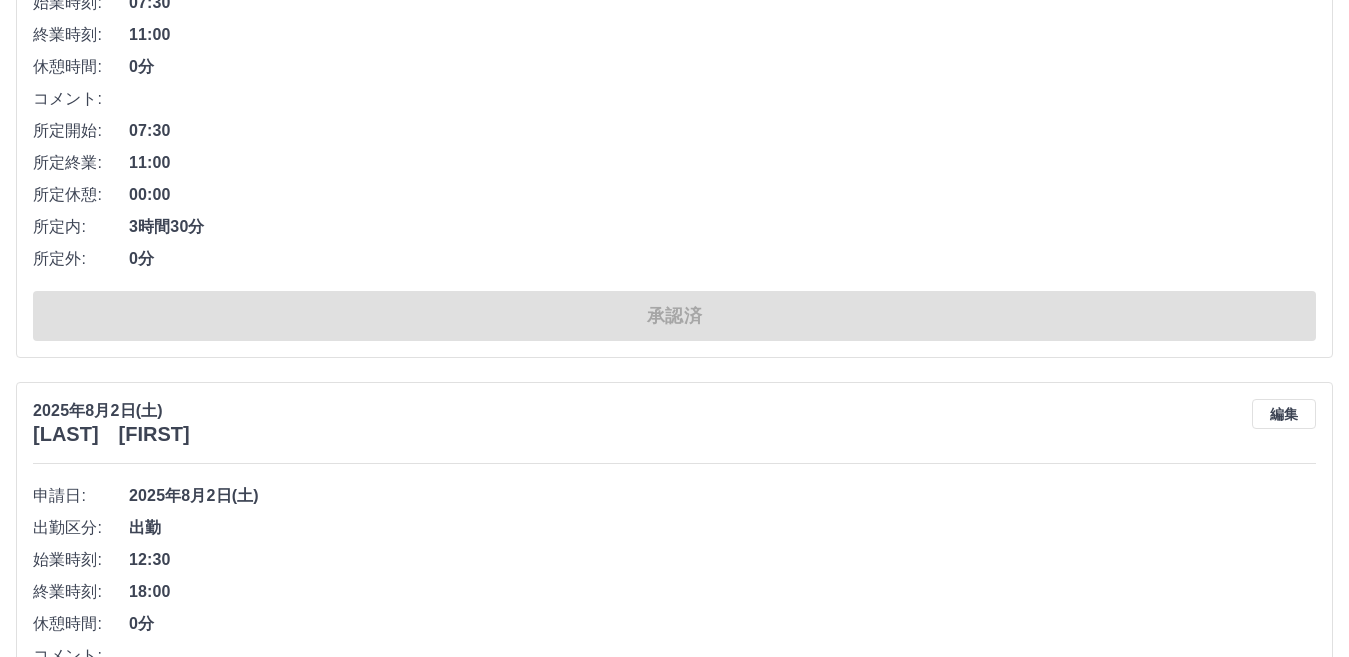 scroll, scrollTop: 2800, scrollLeft: 0, axis: vertical 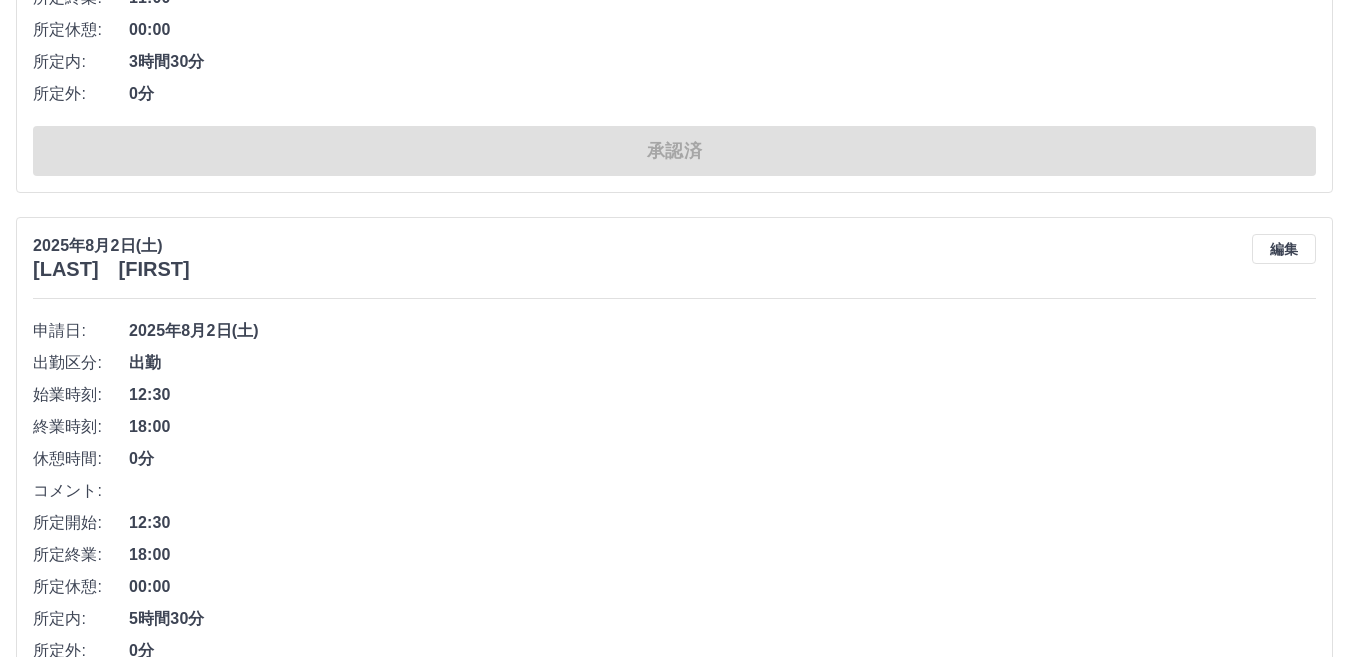 drag, startPoint x: 278, startPoint y: 289, endPoint x: 572, endPoint y: 389, distance: 310.54147 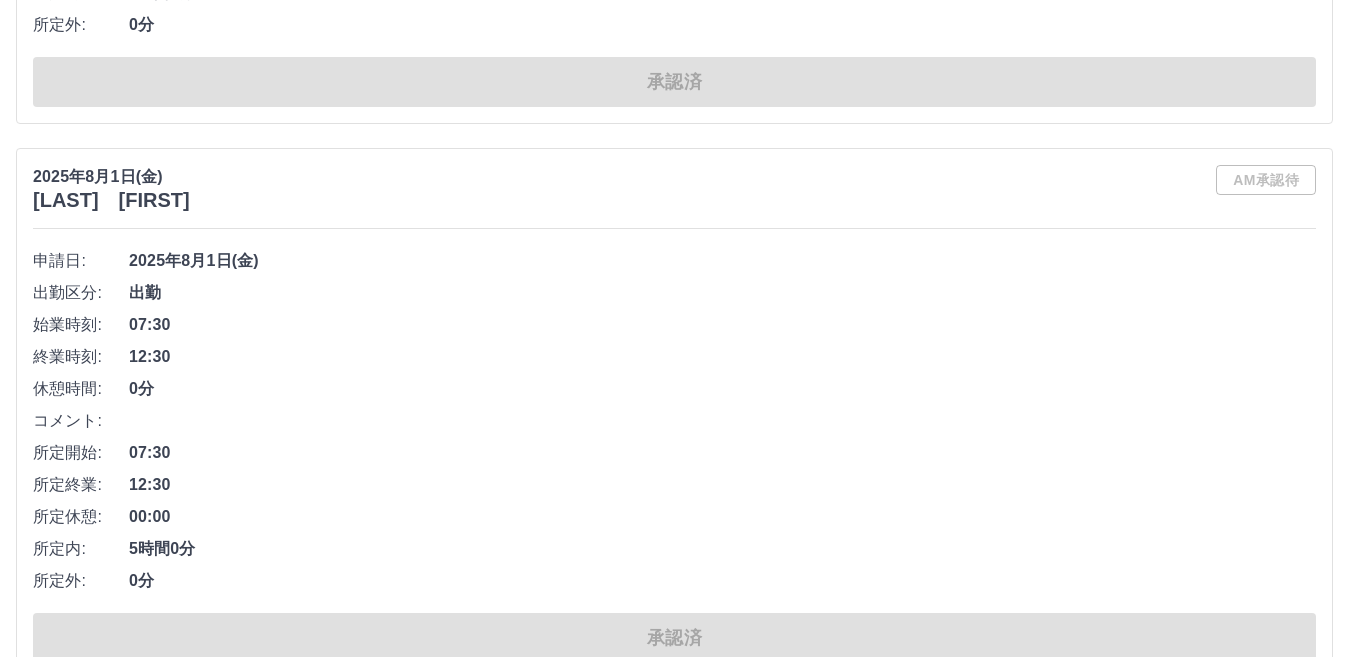 scroll, scrollTop: 4100, scrollLeft: 0, axis: vertical 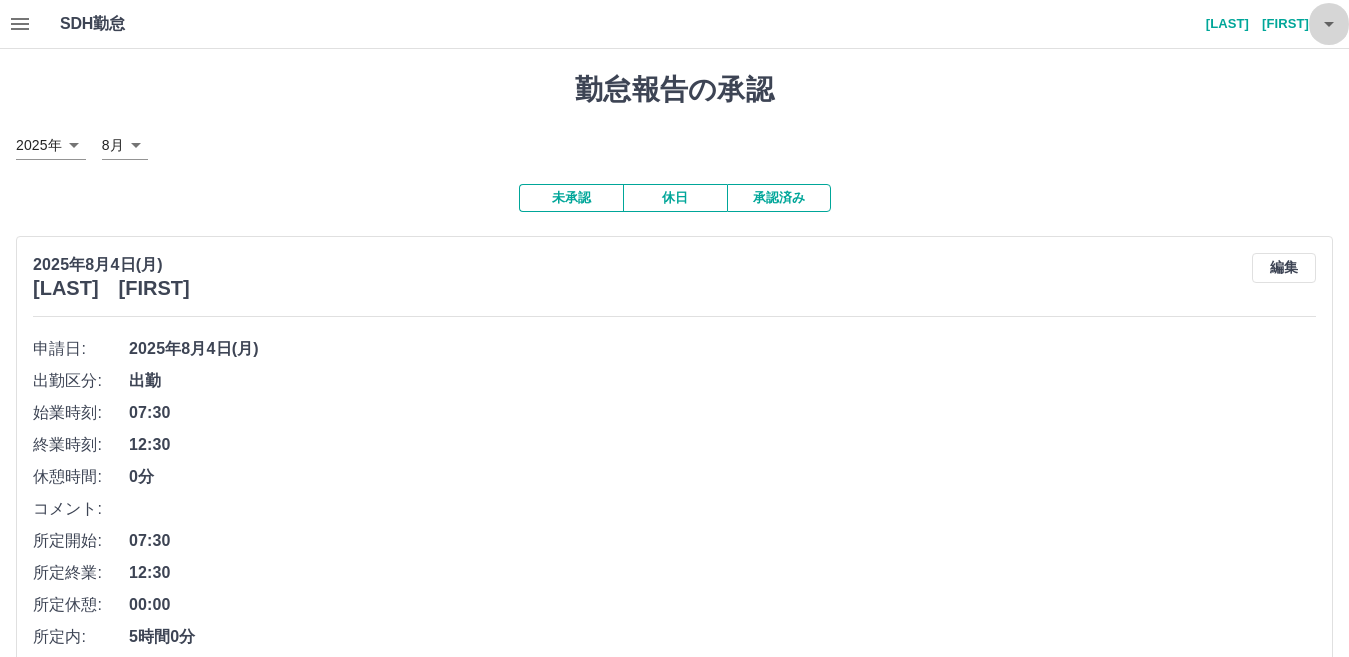 click 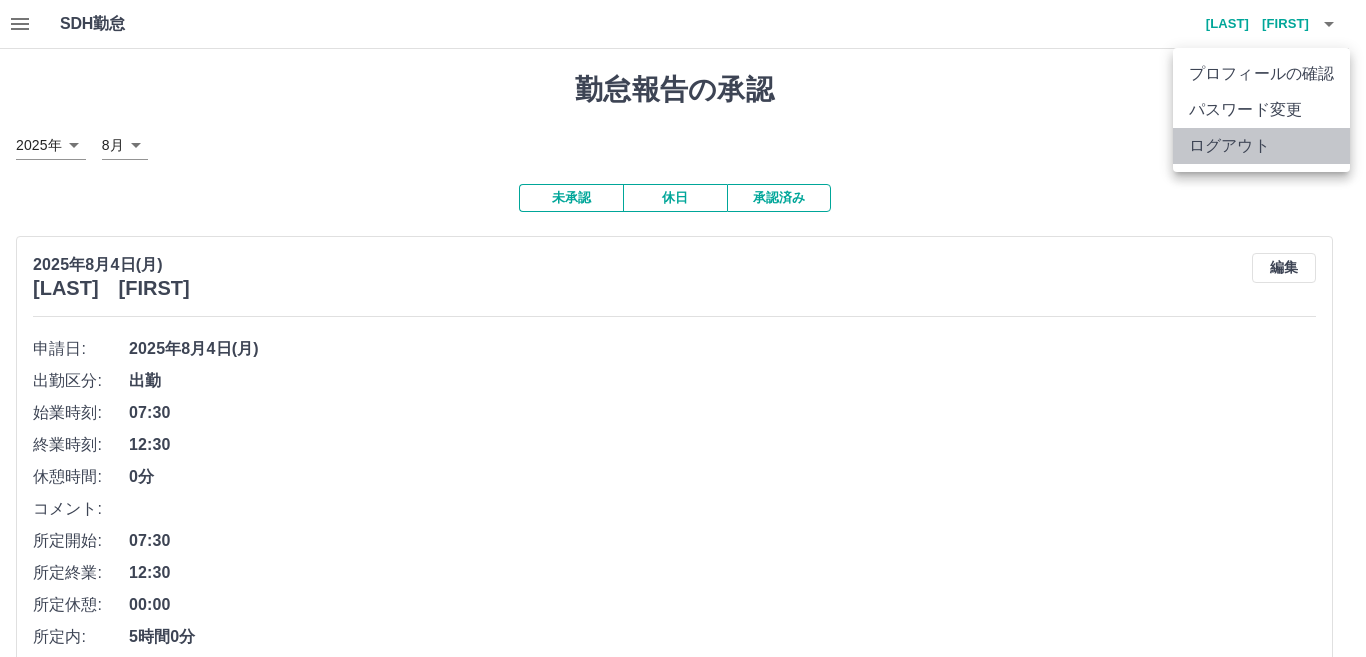 click on "ログアウト" at bounding box center (1261, 146) 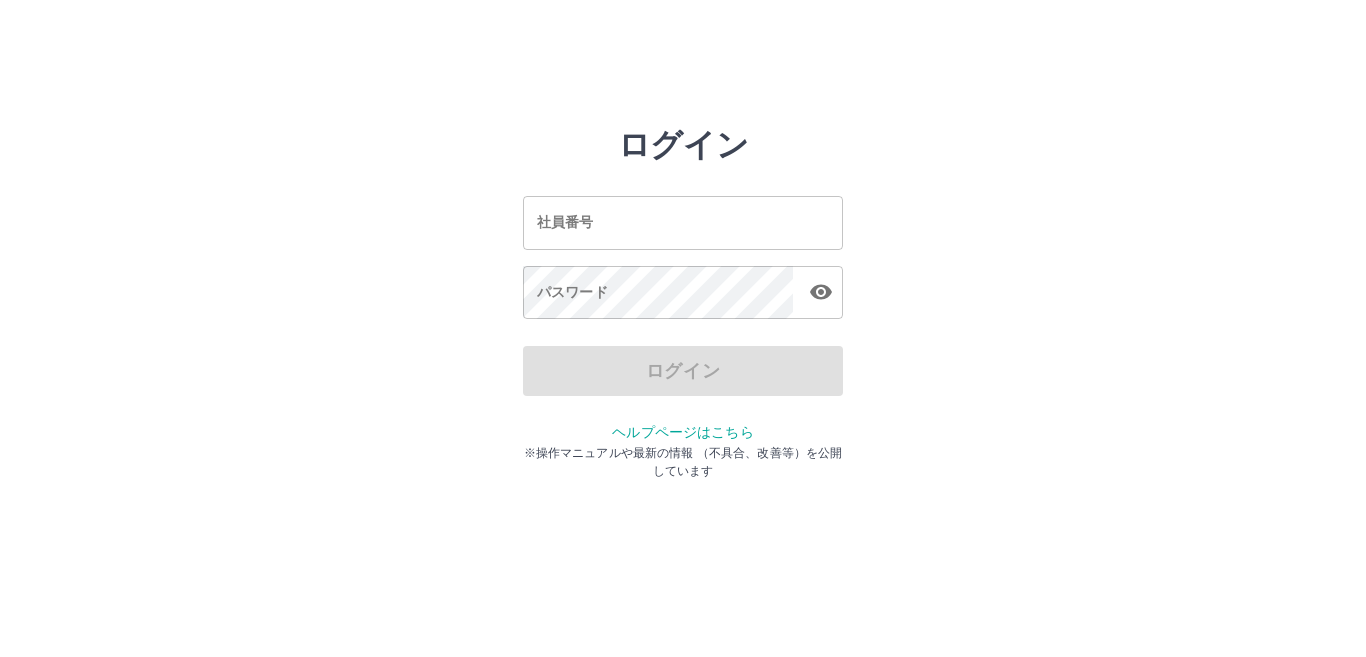 scroll, scrollTop: 0, scrollLeft: 0, axis: both 